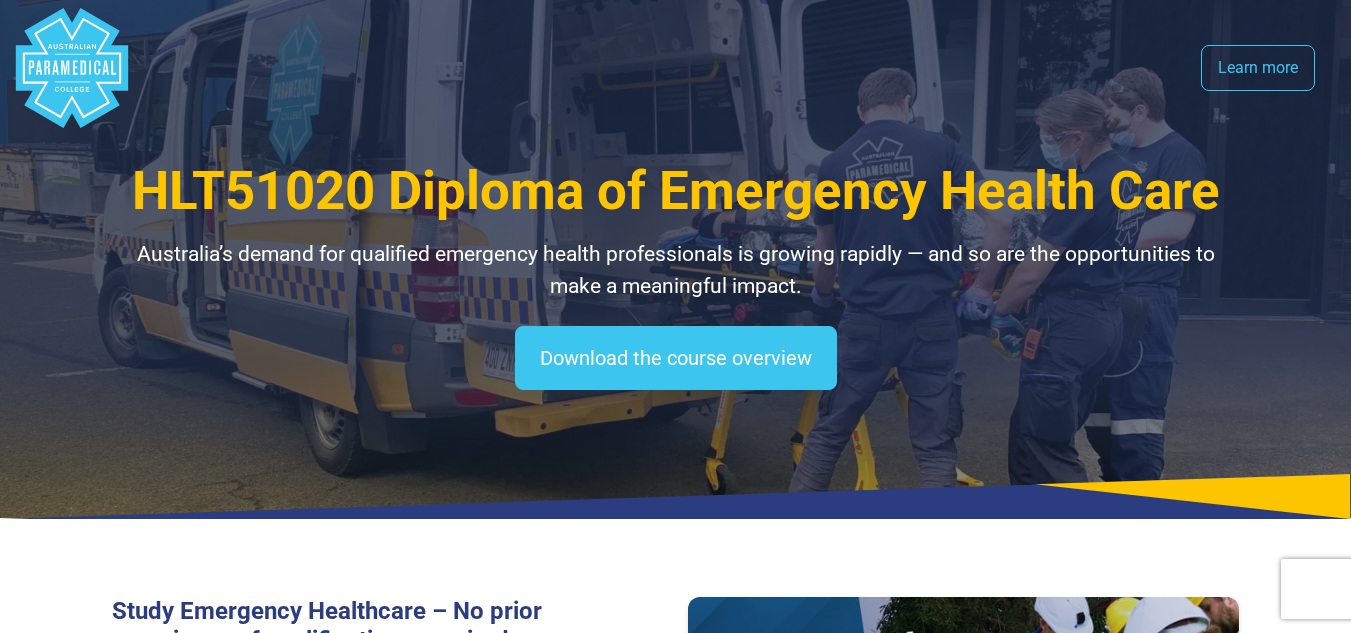 scroll, scrollTop: 0, scrollLeft: 0, axis: both 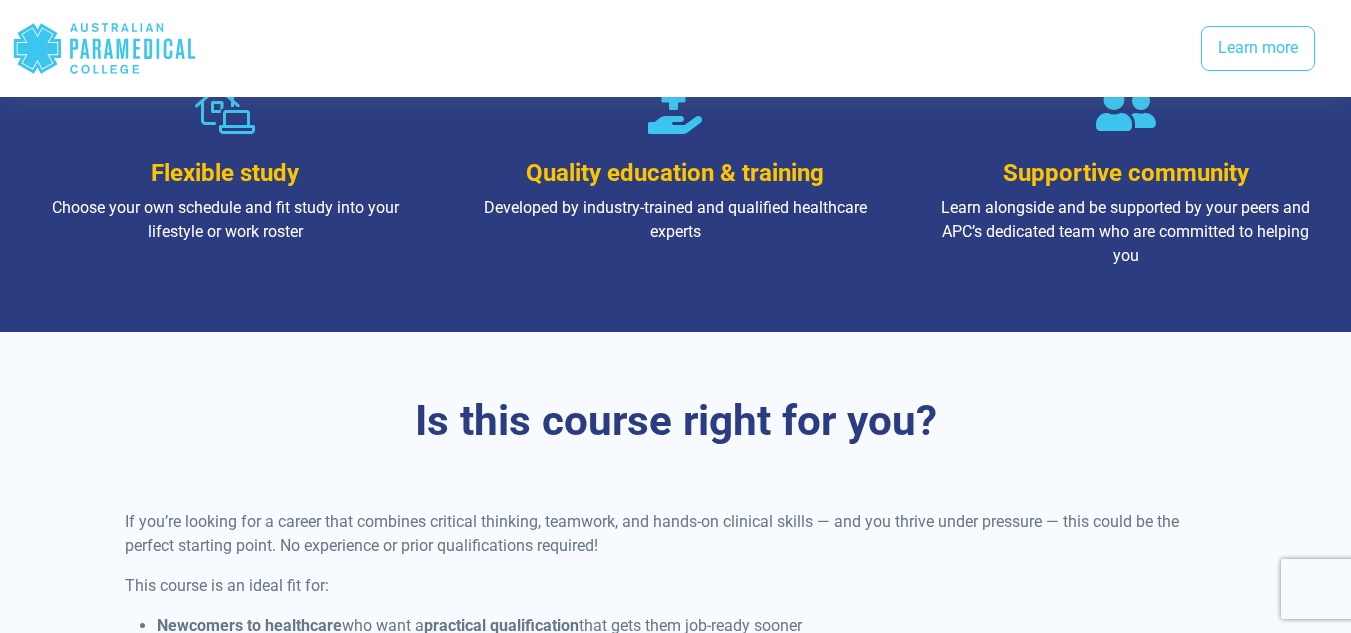 click on "Choose your own schedule and fit study into your lifestyle or work roster" at bounding box center [225, 220] 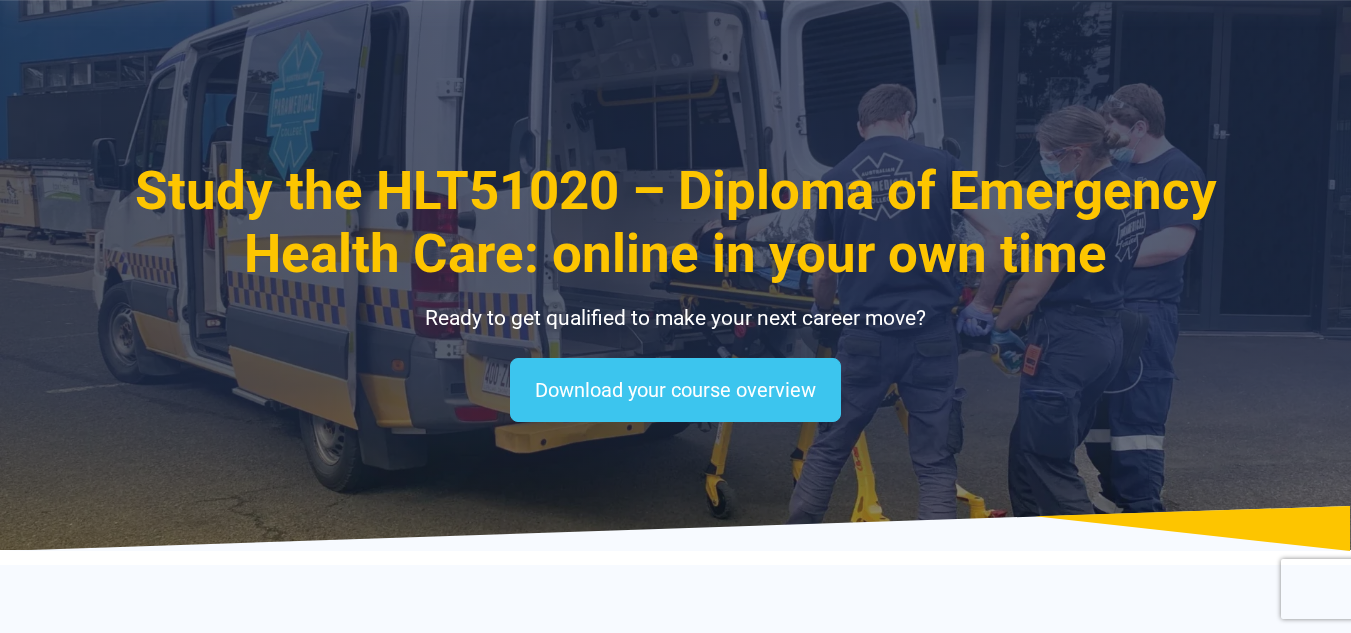 scroll, scrollTop: 367, scrollLeft: 0, axis: vertical 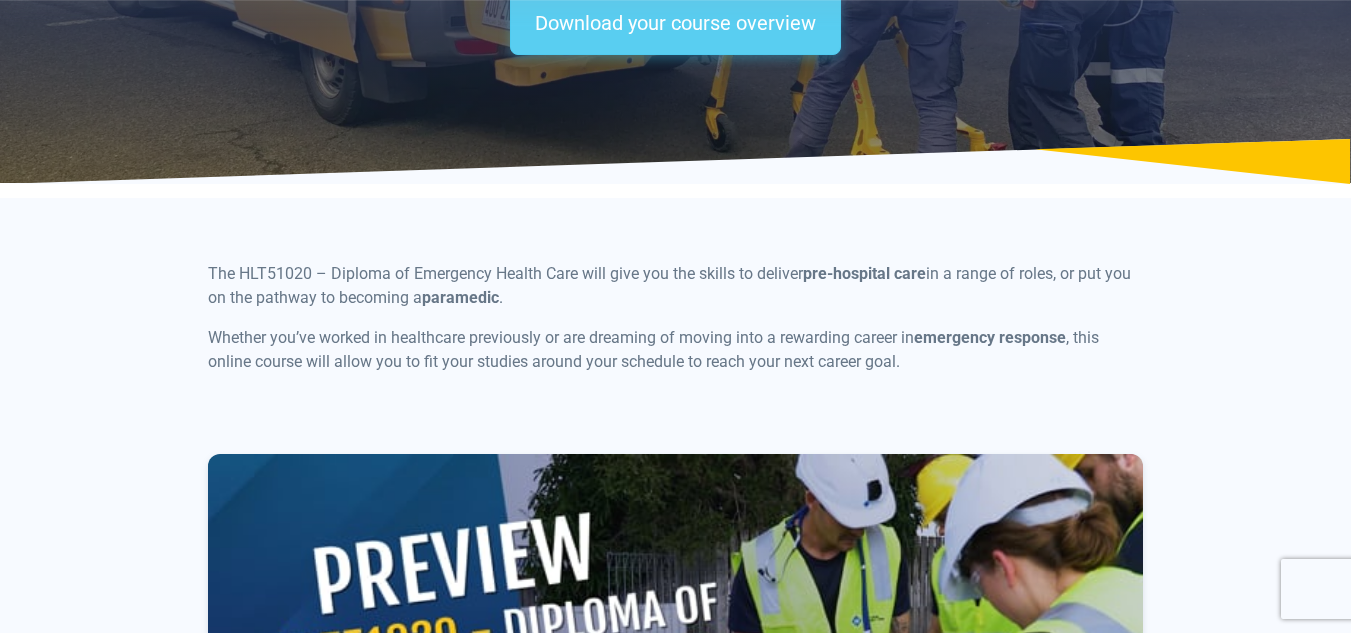 click on "Download your course overview" at bounding box center (675, 23) 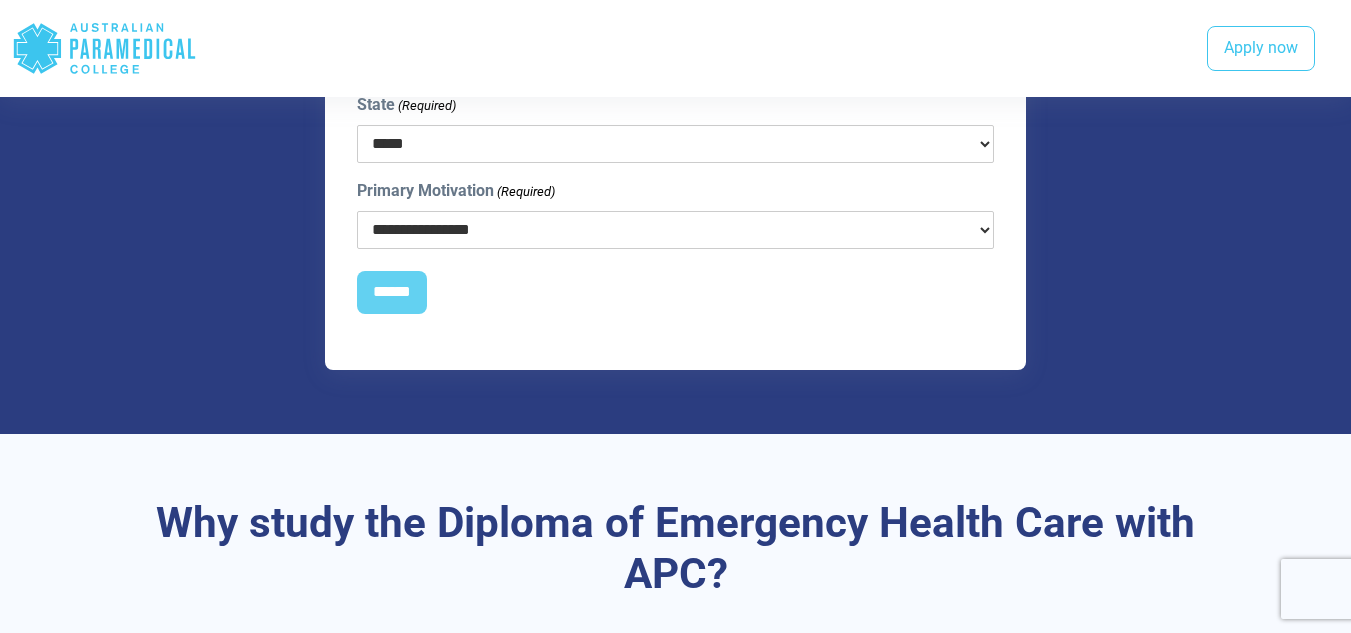 scroll, scrollTop: 2679, scrollLeft: 0, axis: vertical 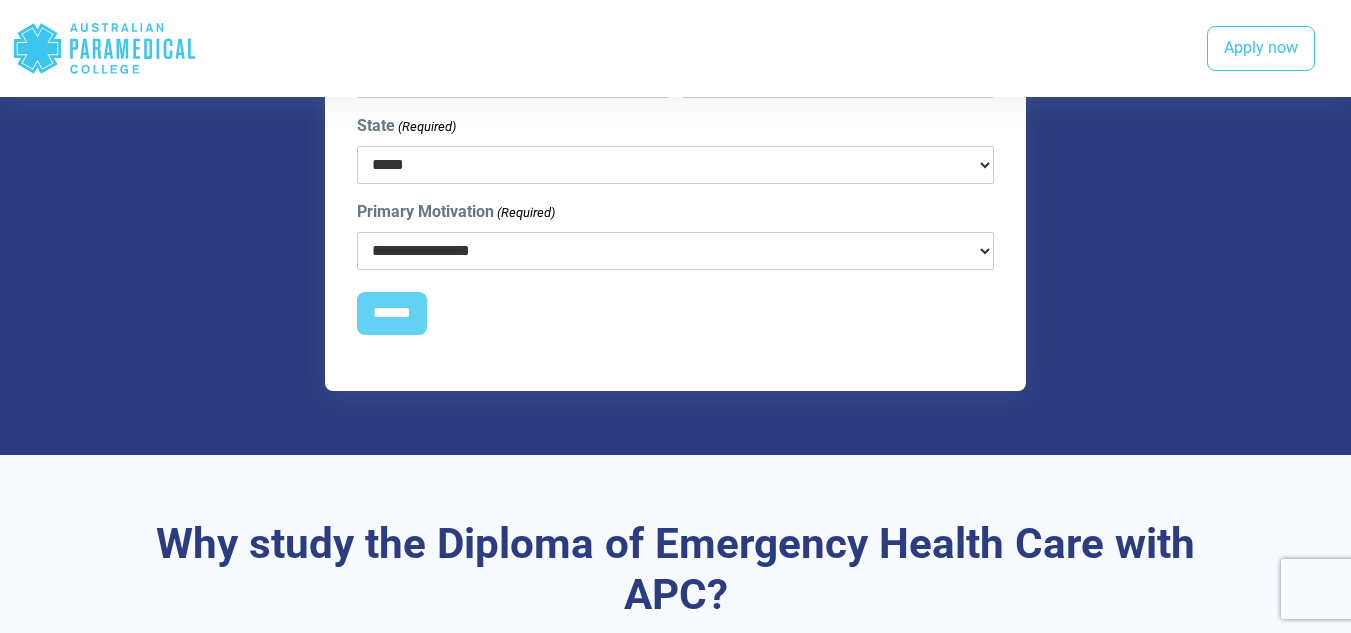 click on "**********" at bounding box center [676, 251] 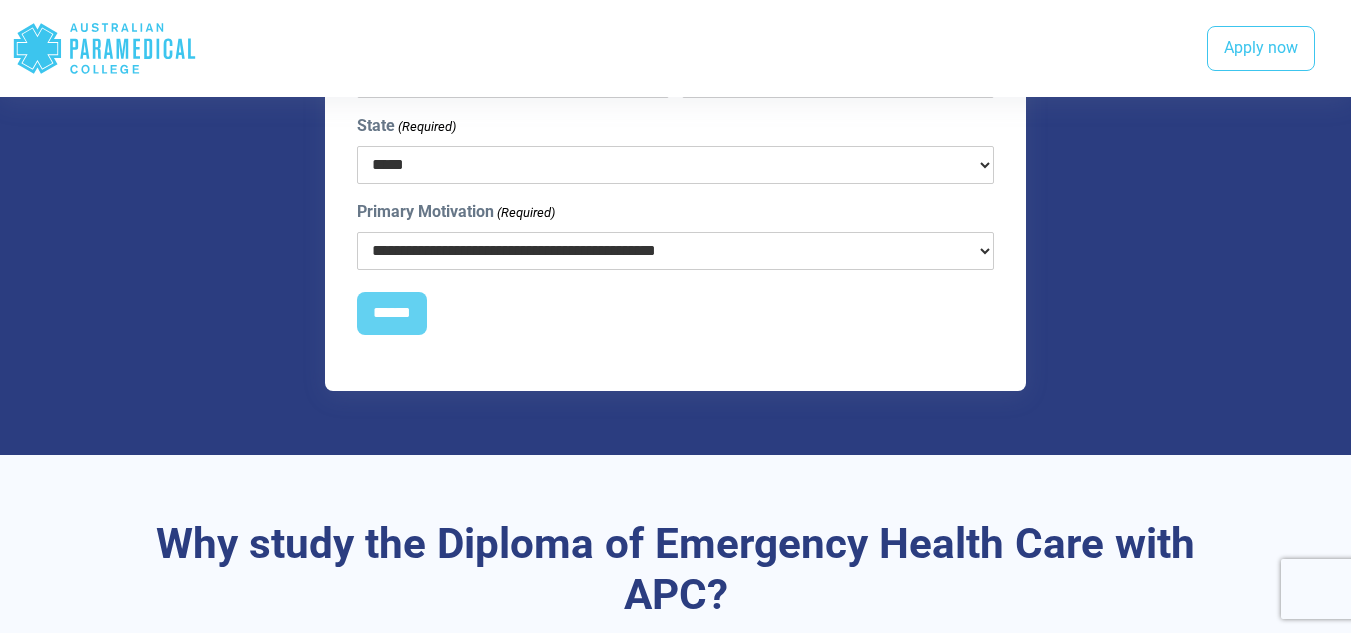 click on "**********" at bounding box center (676, 251) 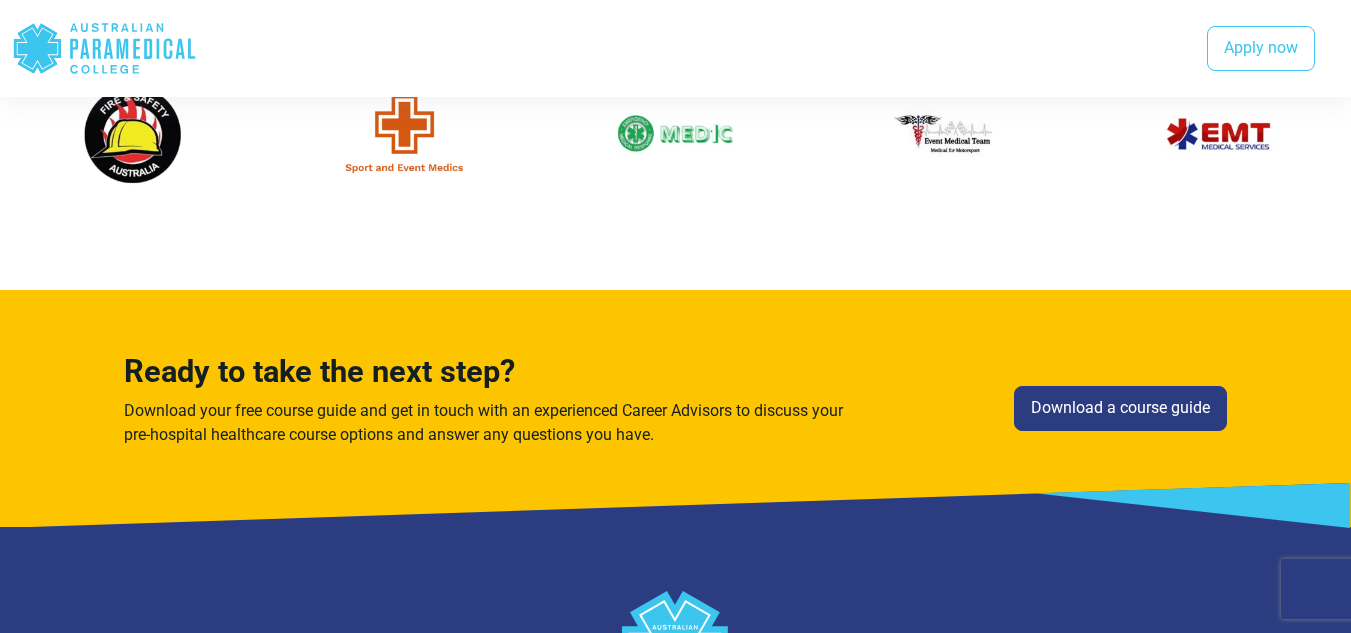 scroll, scrollTop: 4440, scrollLeft: 0, axis: vertical 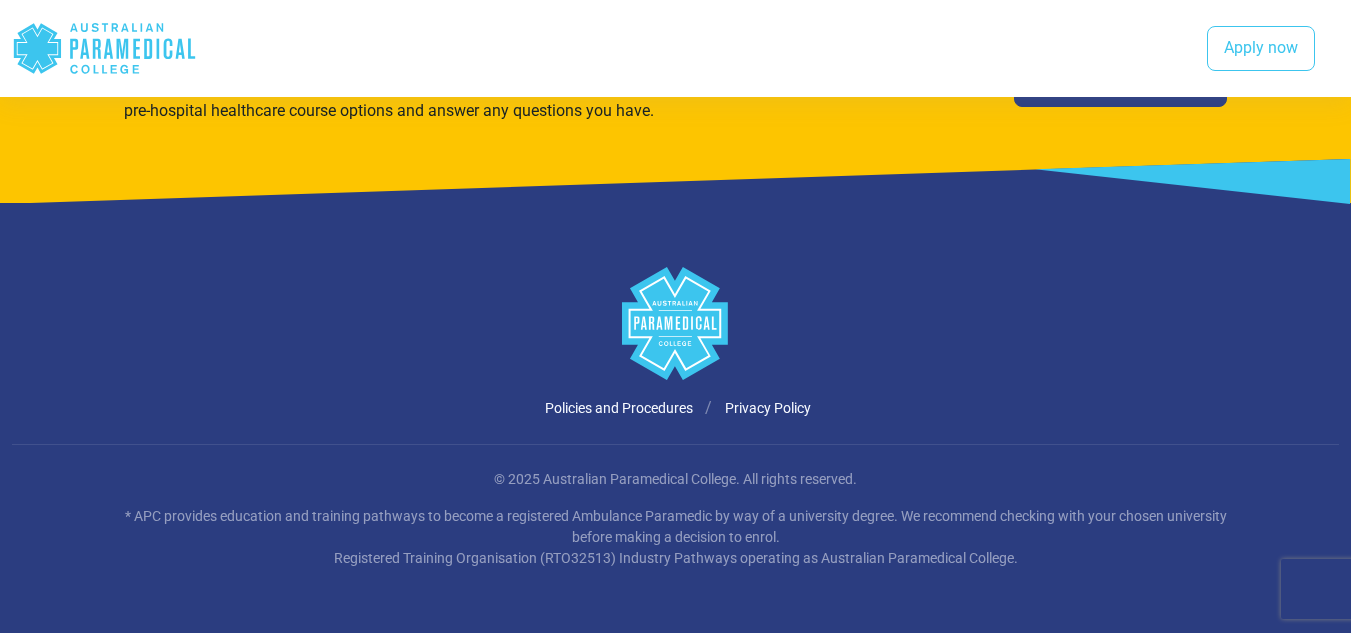 click on ".logo-horizontal-c1{fill:#3CC5EE;}
.logo-horizontal-c3{fill:#3CC5EE;}
.logo-horizontal-c2{fill:#FFF;}" 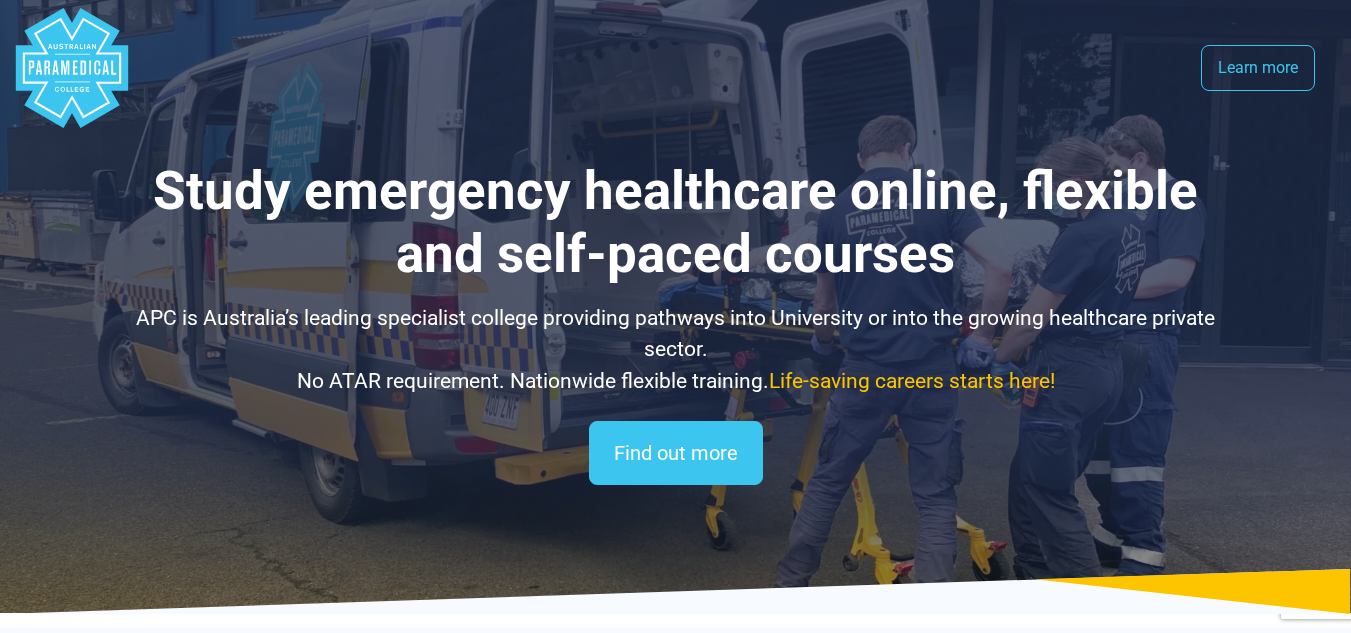 select on "**********" 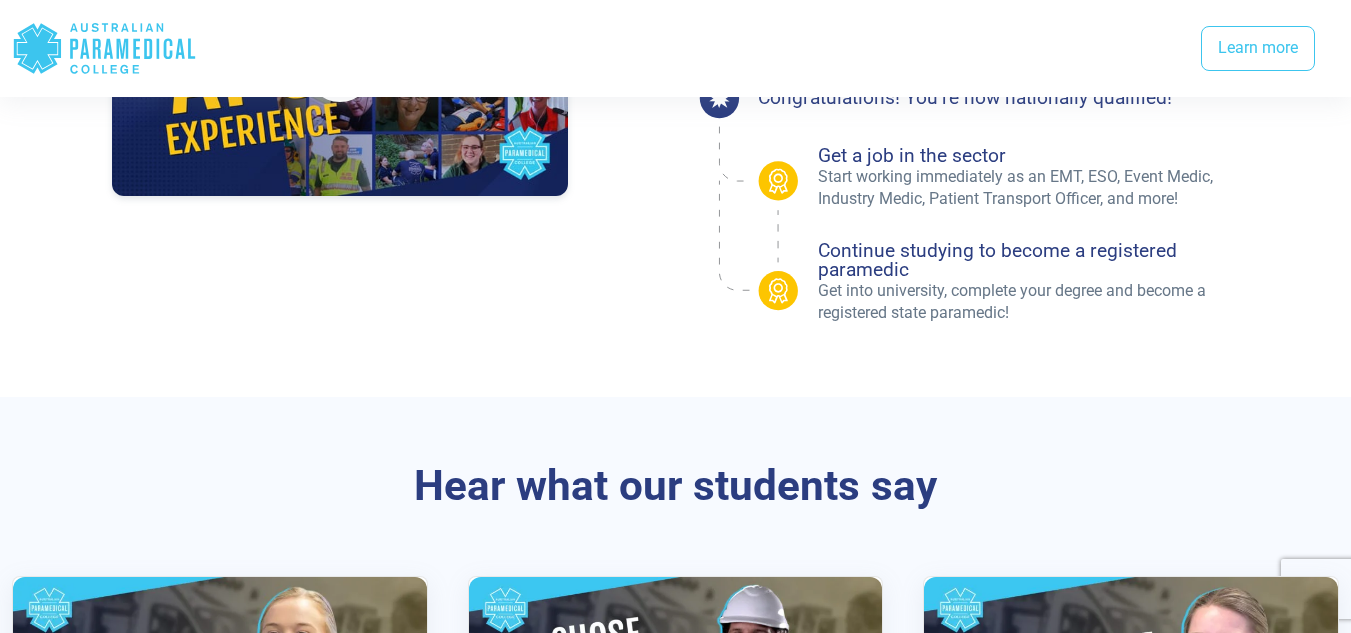 scroll, scrollTop: 1964, scrollLeft: 0, axis: vertical 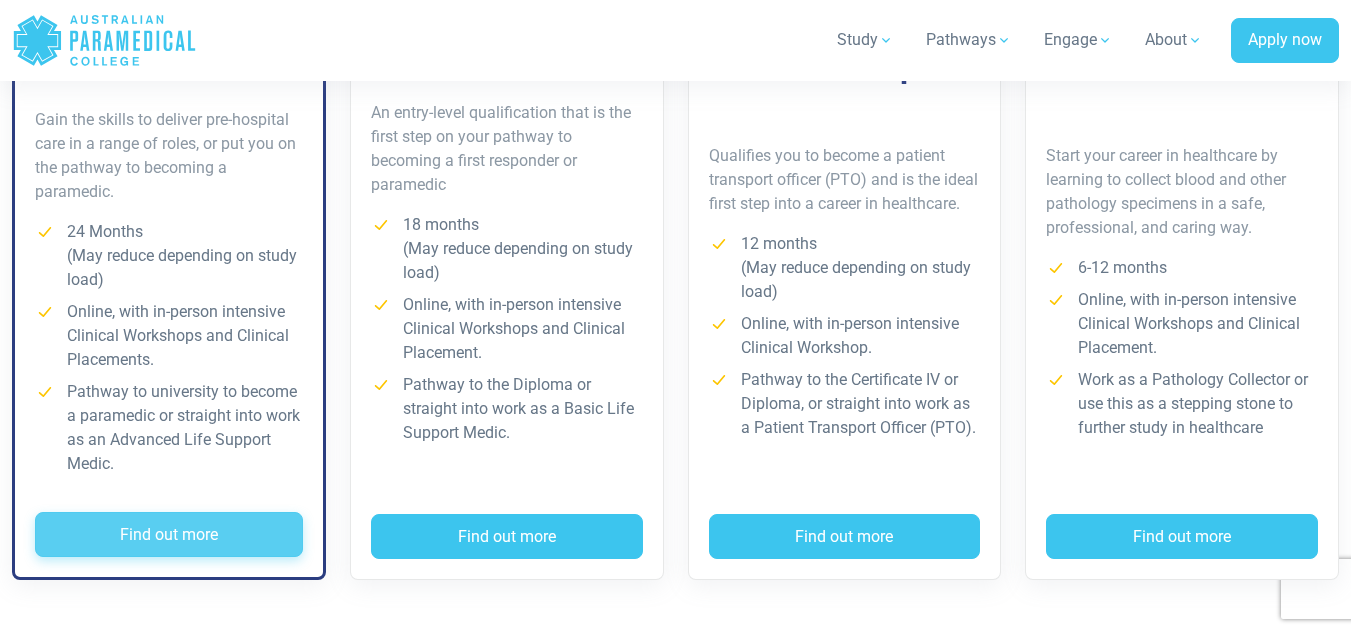 click on "Find out more" at bounding box center [169, 535] 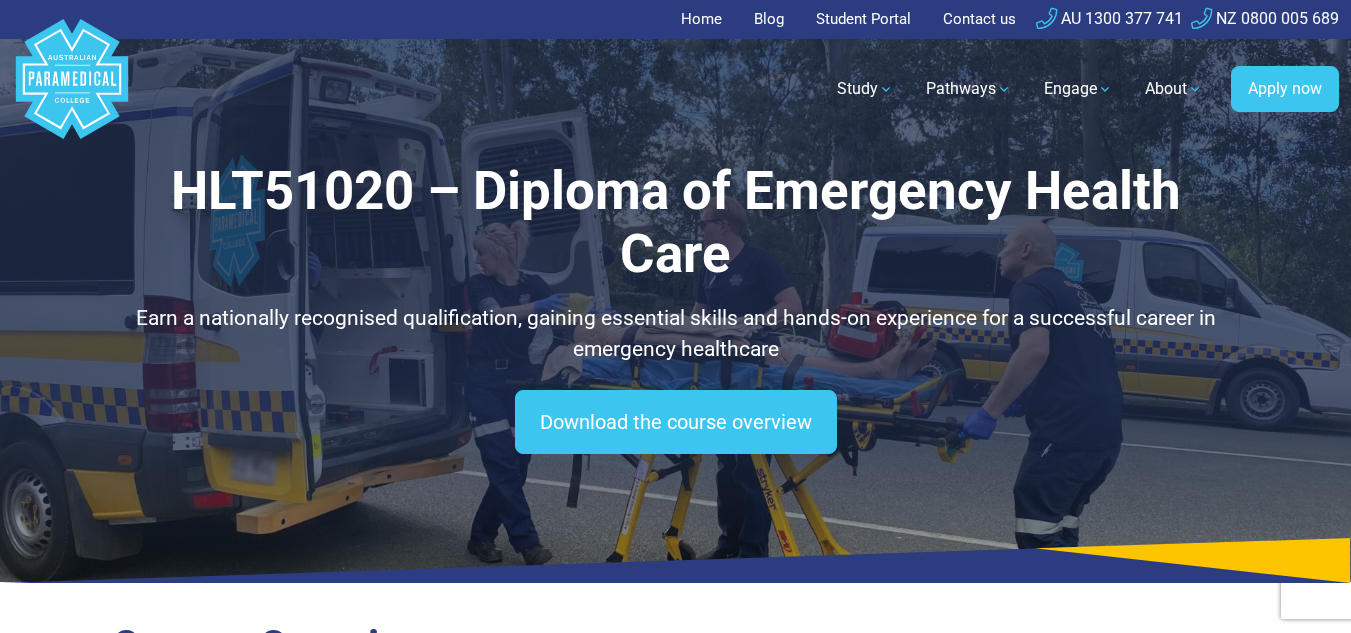 scroll, scrollTop: 0, scrollLeft: 0, axis: both 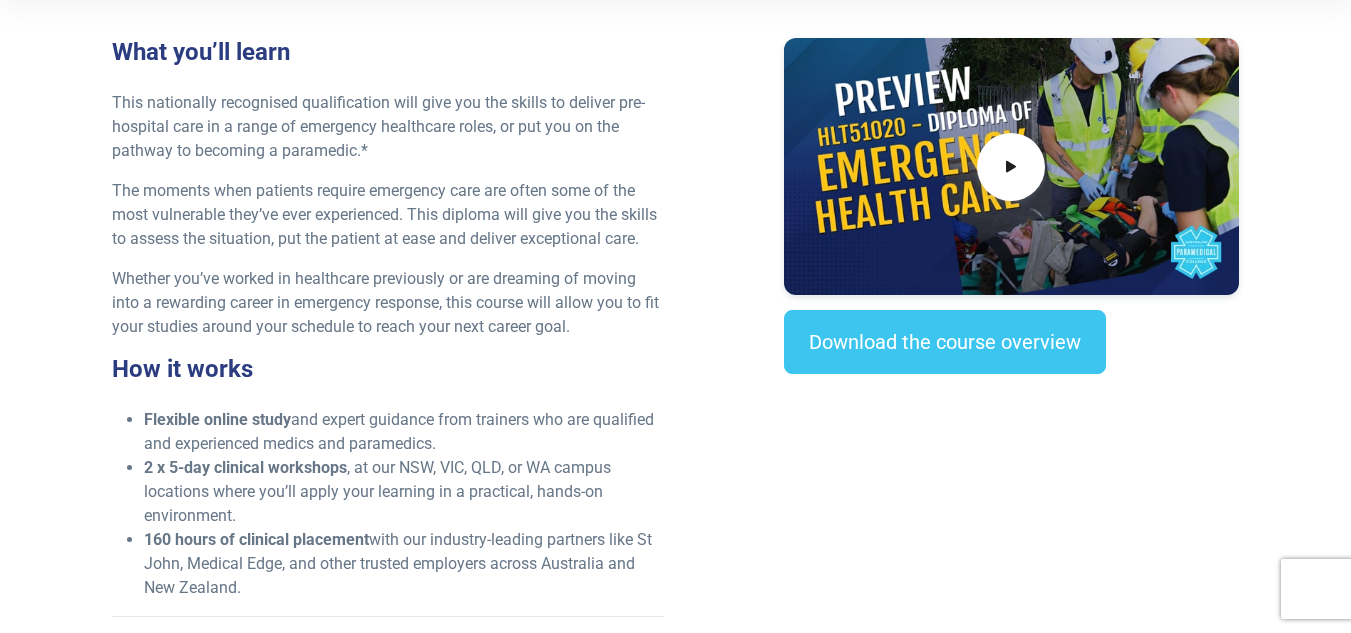 click on "This nationally recognised qualification will give you the skills to deliver pre-hospital care in a range of emergency healthcare roles, or put you on the pathway to becoming a paramedic.*" at bounding box center [388, 127] 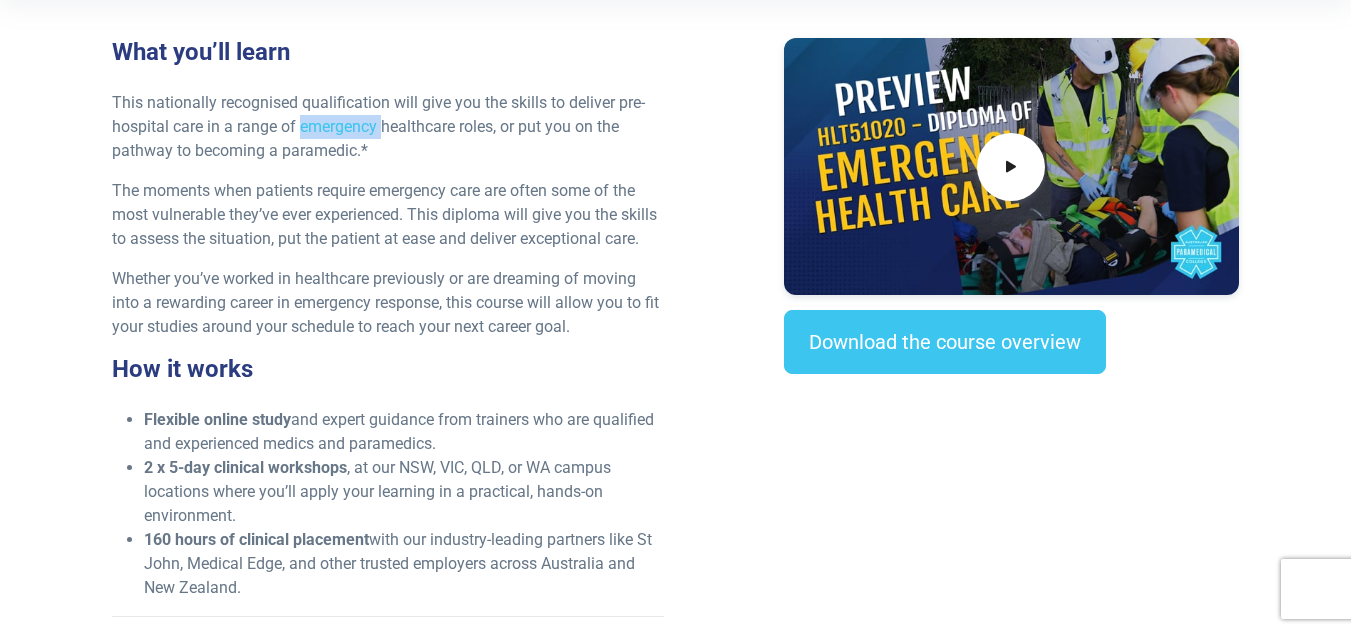 click on "This nationally recognised qualification will give you the skills to deliver pre-hospital care in a range of emergency healthcare roles, or put you on the pathway to becoming a paramedic.*" at bounding box center (388, 127) 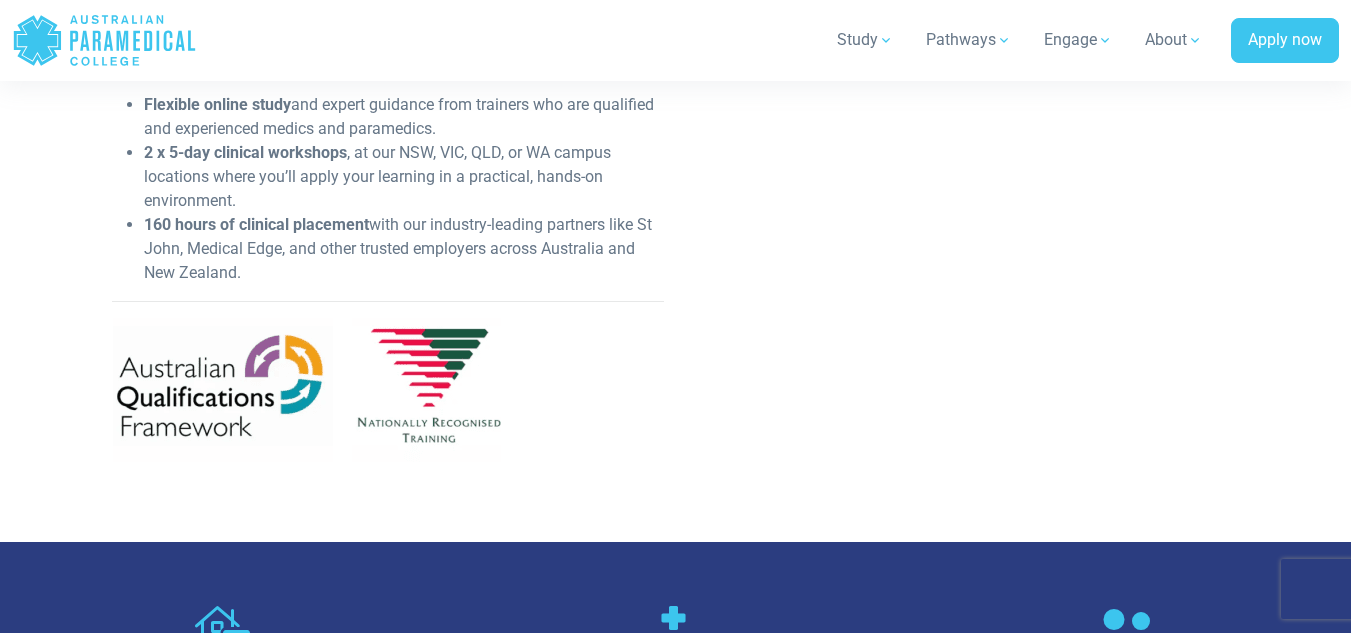 scroll, scrollTop: 1016, scrollLeft: 0, axis: vertical 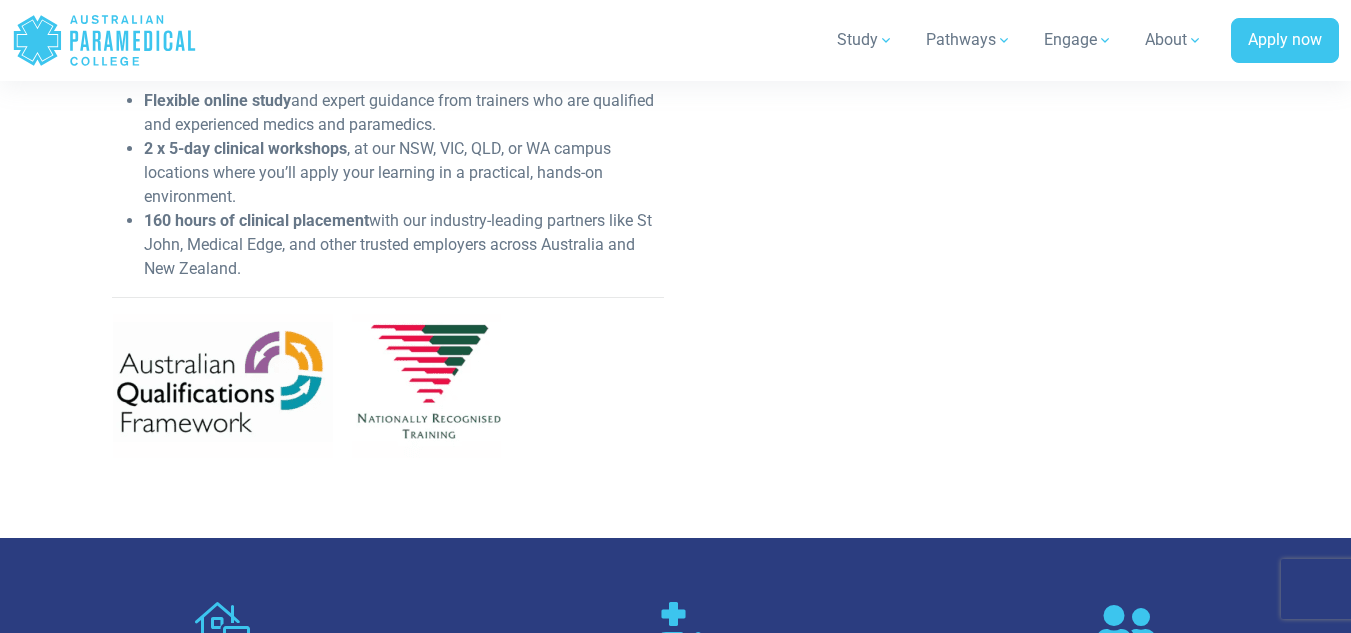 click on "160 hours of clinical placement" at bounding box center [256, 220] 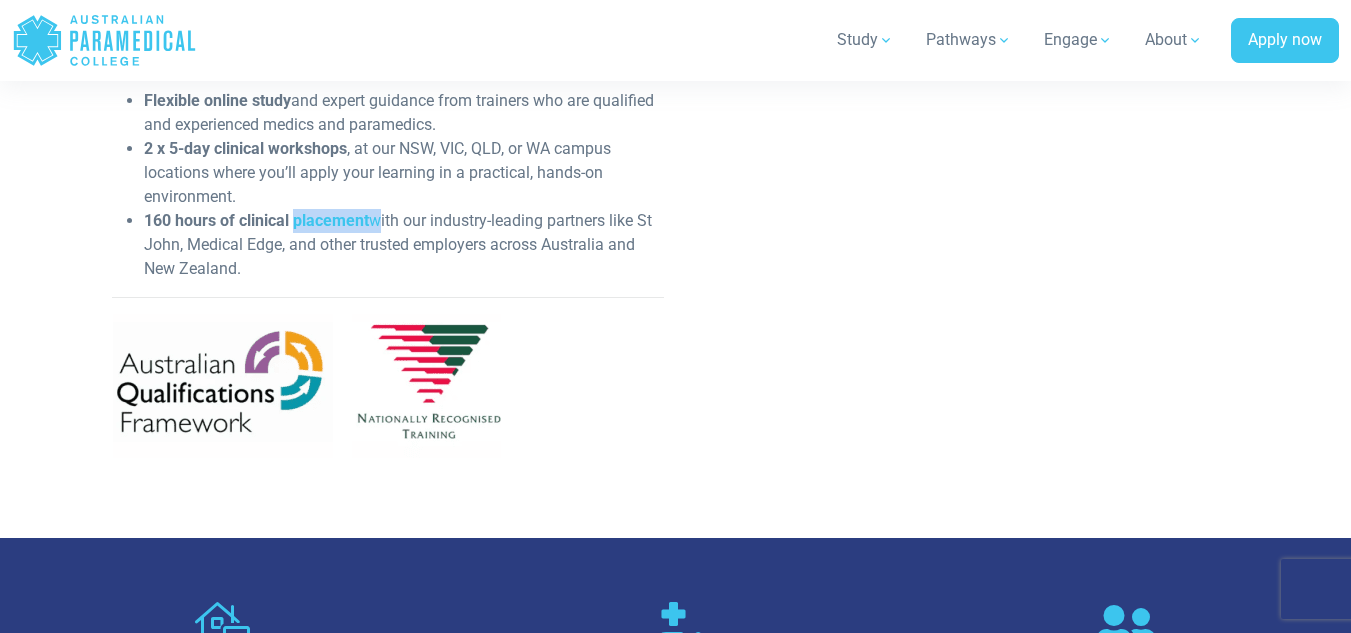 click on "160 hours of clinical placement" at bounding box center (256, 220) 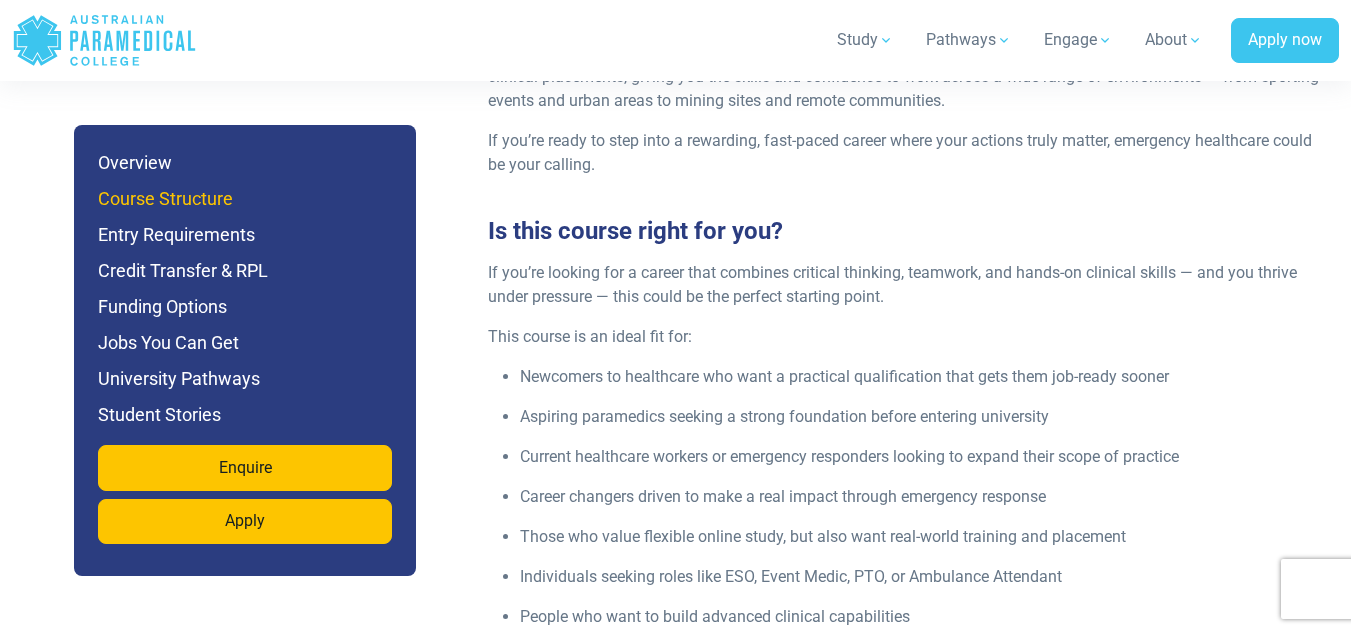 scroll, scrollTop: 2661, scrollLeft: 0, axis: vertical 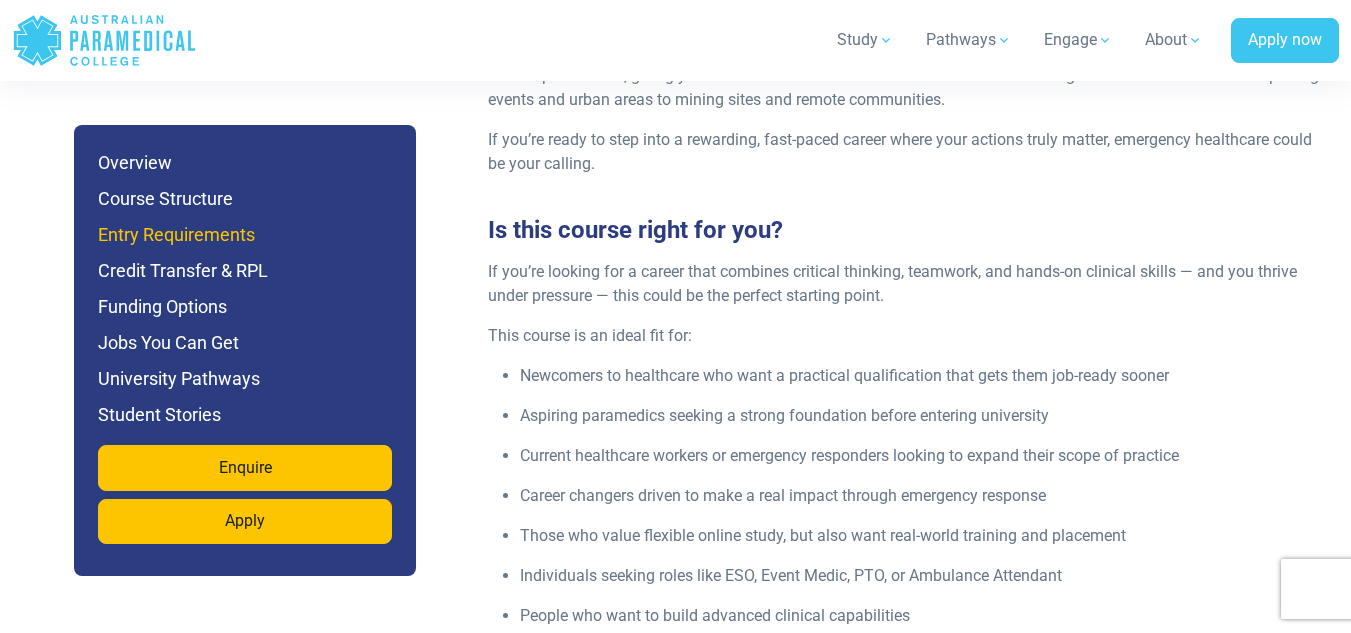 click on "Entry Requirements" at bounding box center [245, 235] 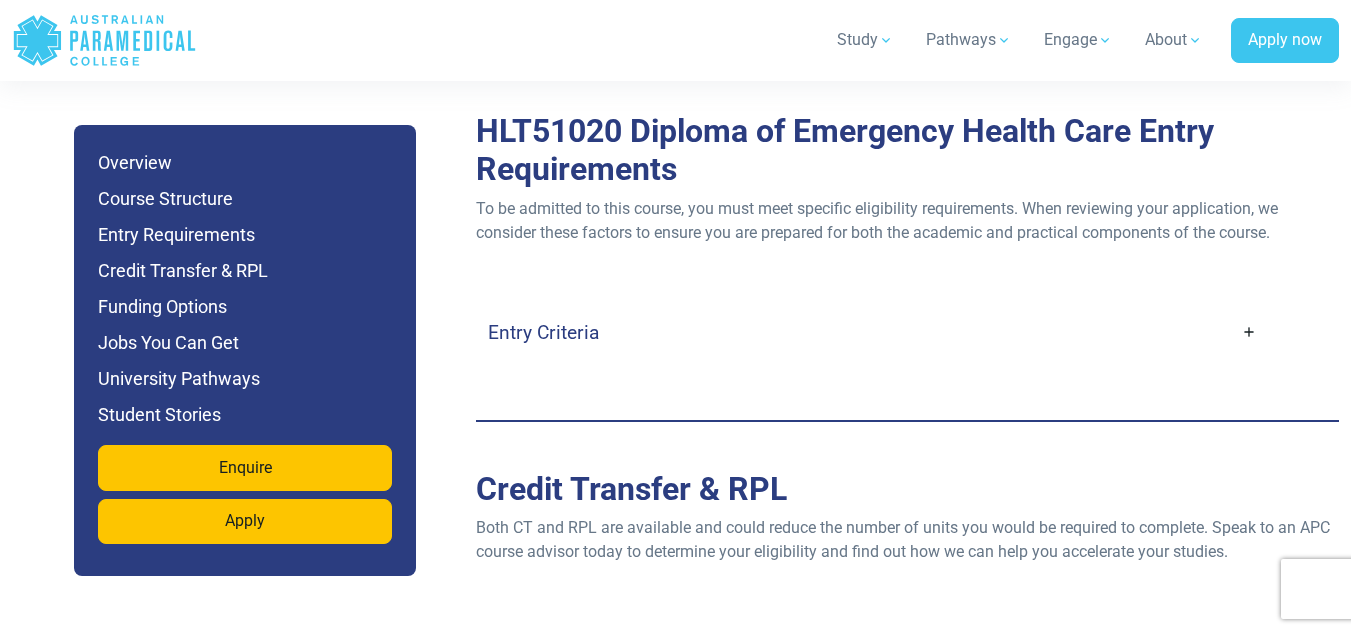 scroll, scrollTop: 5566, scrollLeft: 0, axis: vertical 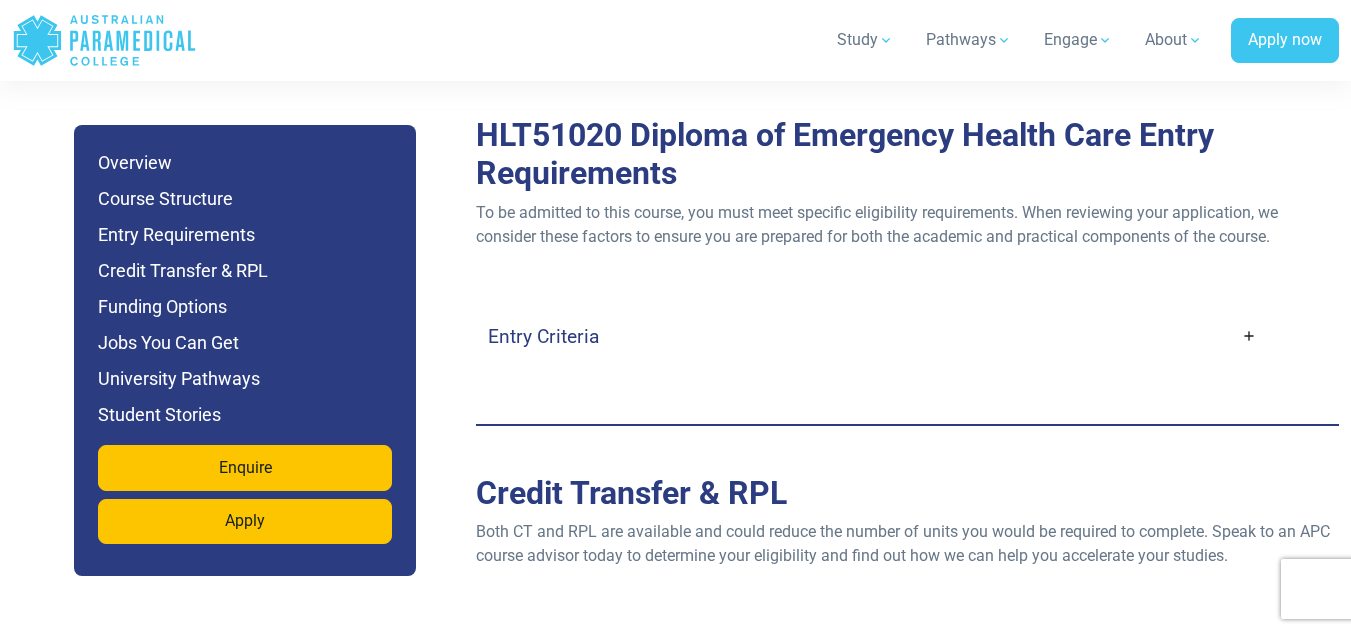 click on "To be admitted to this course, you must meet specific eligibility requirements. When reviewing your application, we consider these factors to ensure you are prepared for both the academic and practical components of the course." at bounding box center [907, 225] 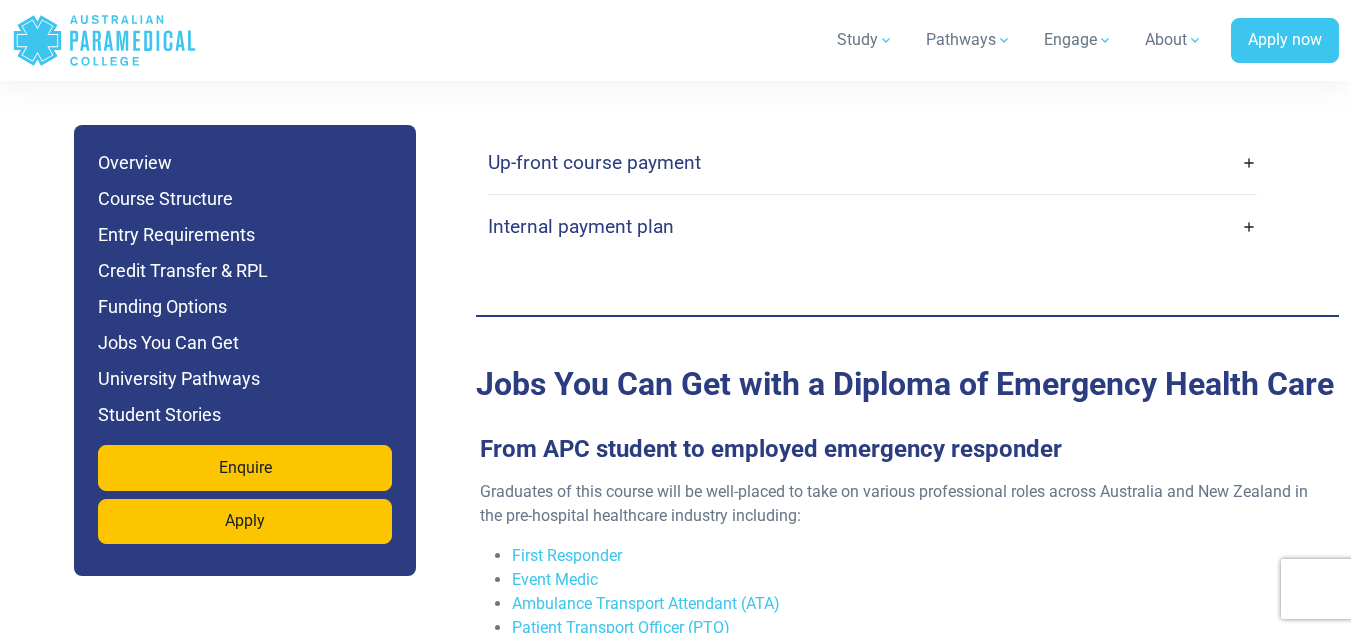 scroll, scrollTop: 7232, scrollLeft: 0, axis: vertical 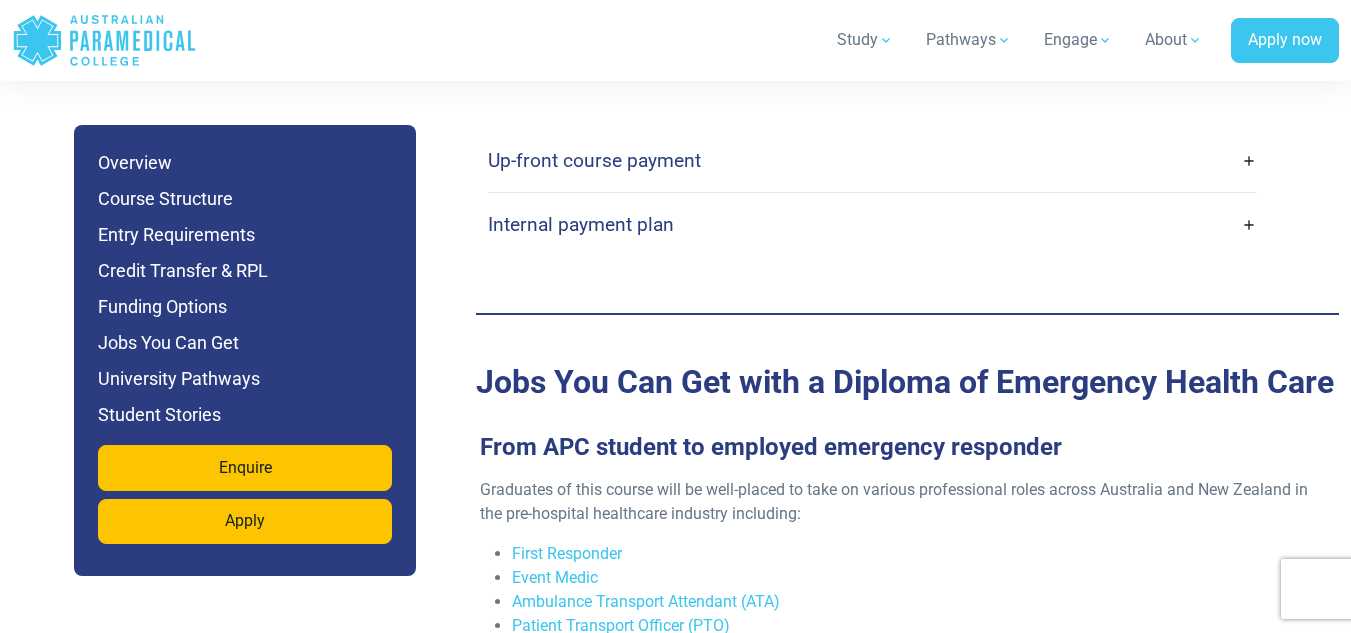click on "Up-front course payment" at bounding box center [872, 160] 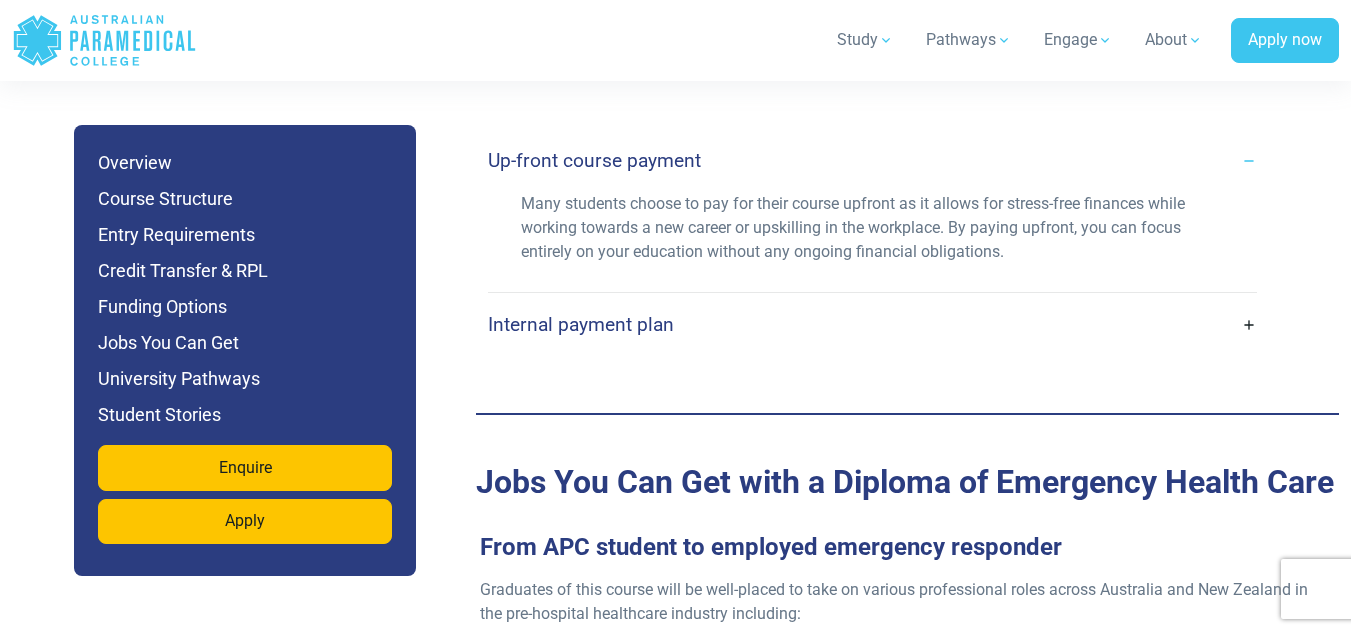click on "Up-front course payment" at bounding box center [872, 160] 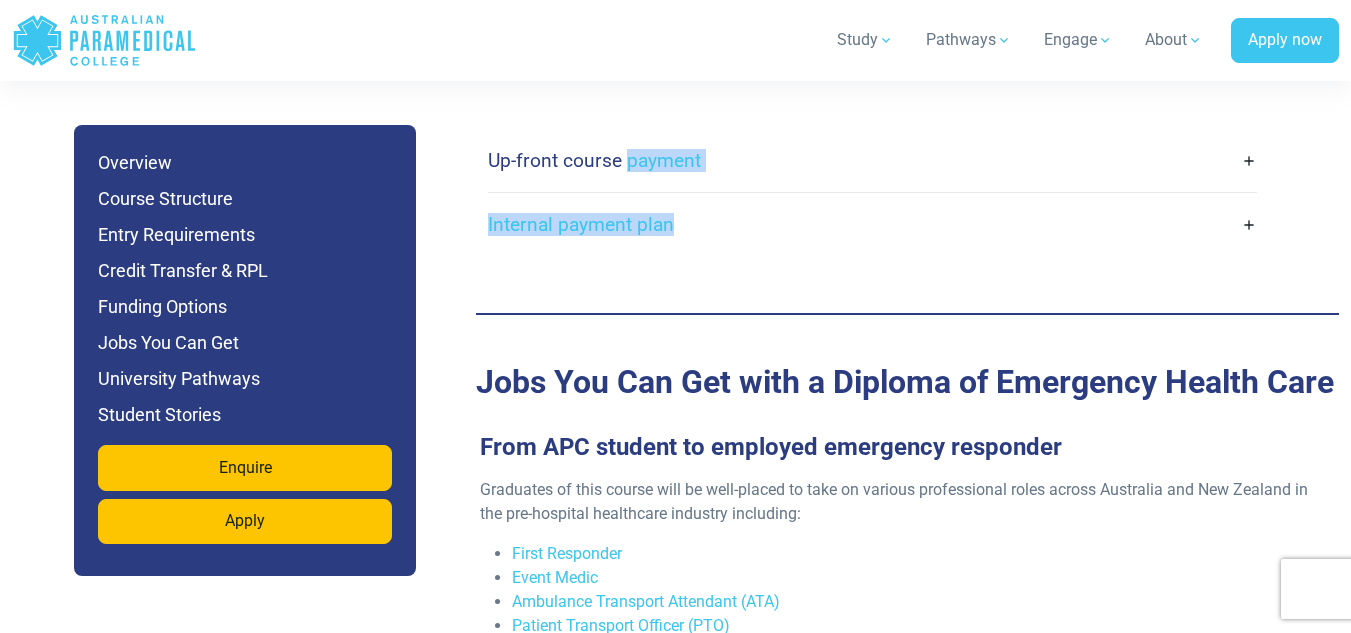 drag, startPoint x: 692, startPoint y: 148, endPoint x: 691, endPoint y: 210, distance: 62.008064 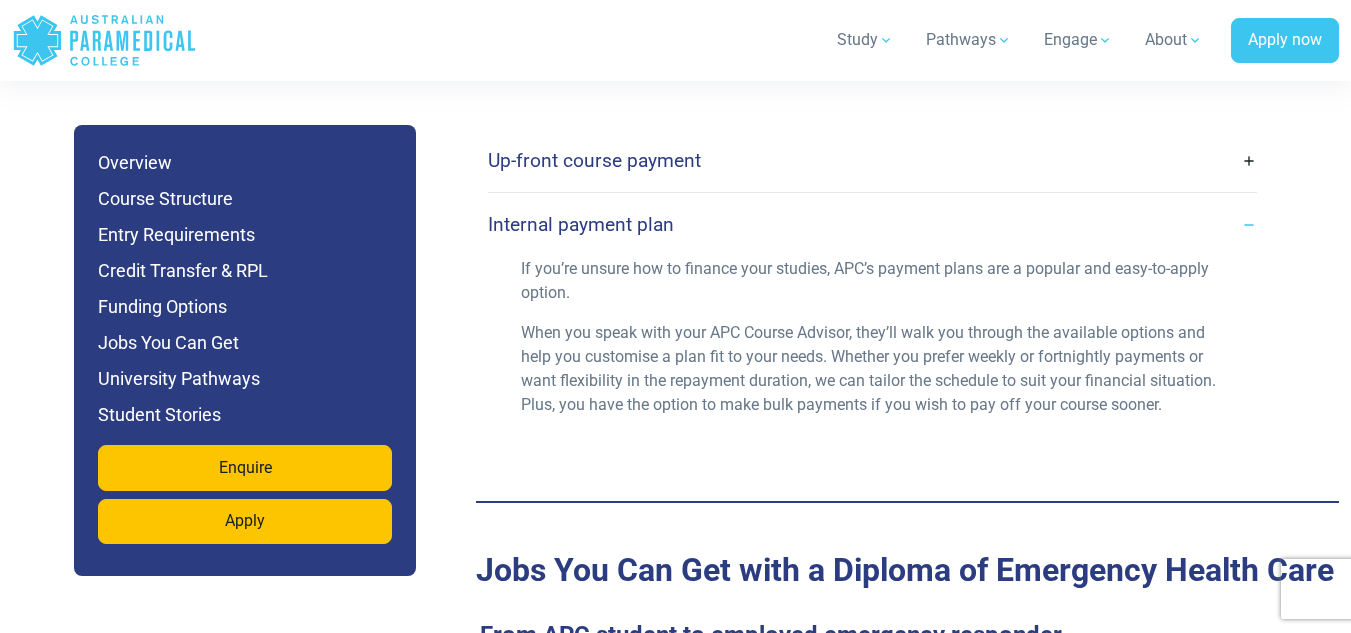 click on "Internal payment plan" at bounding box center [872, 224] 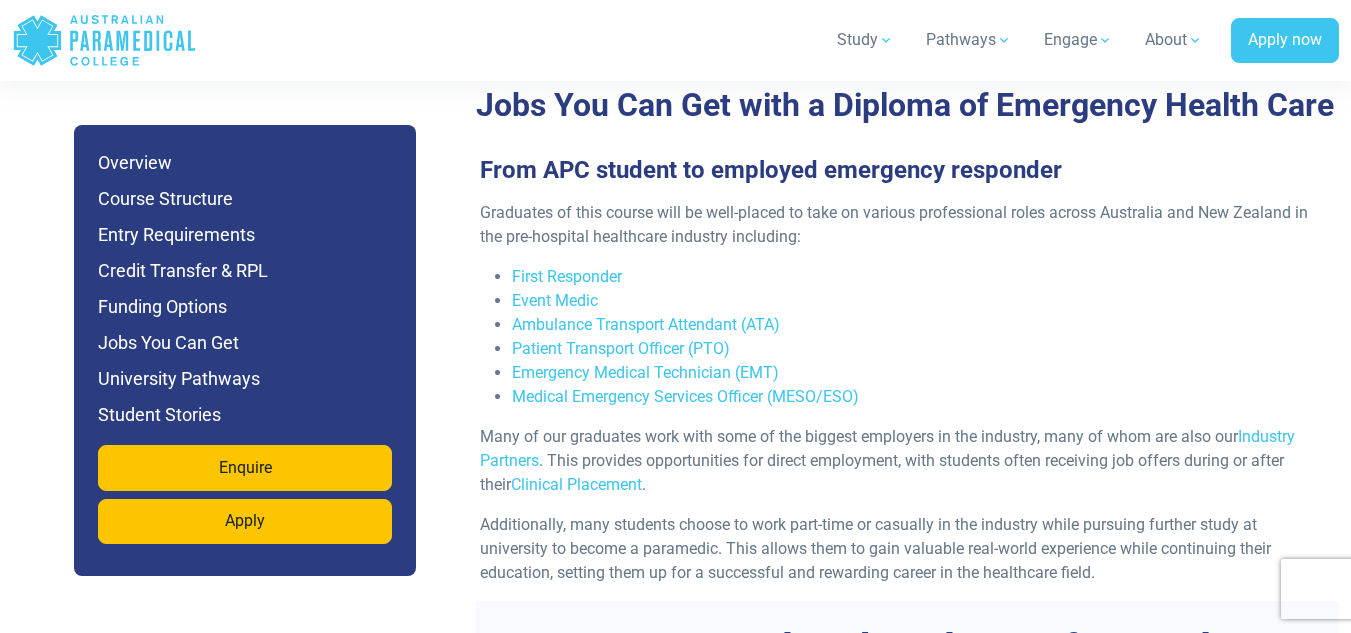scroll, scrollTop: 7510, scrollLeft: 0, axis: vertical 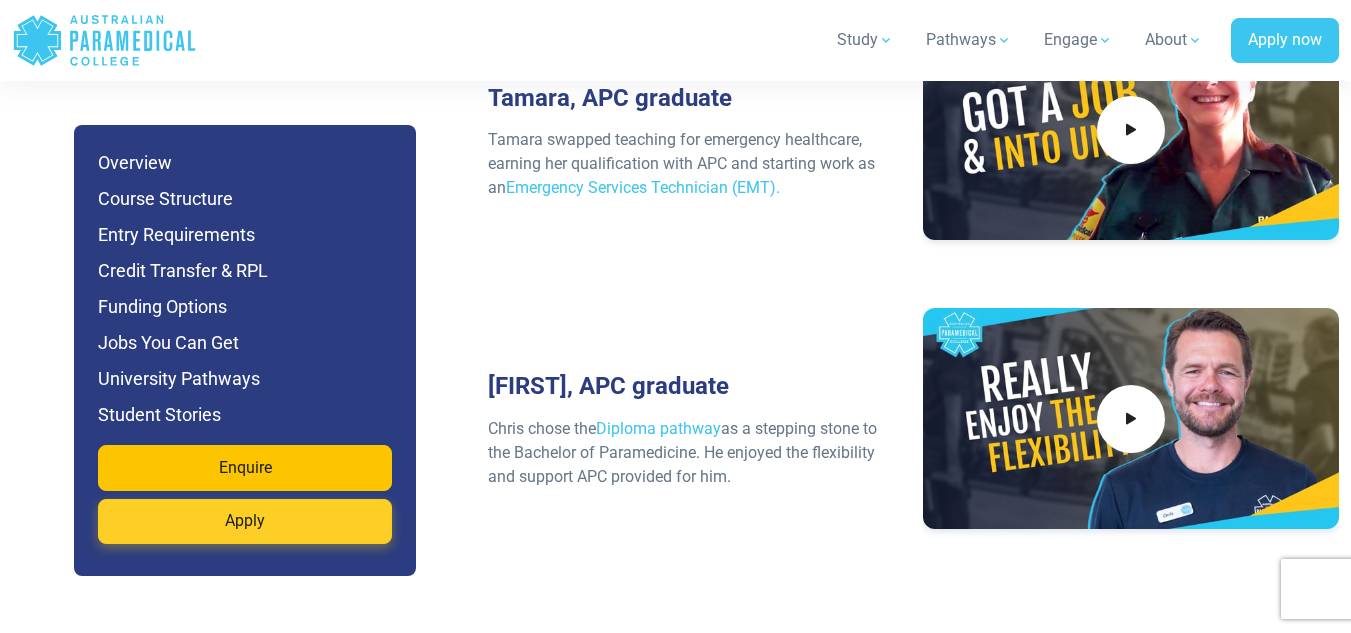 click on "Apply" at bounding box center [245, 522] 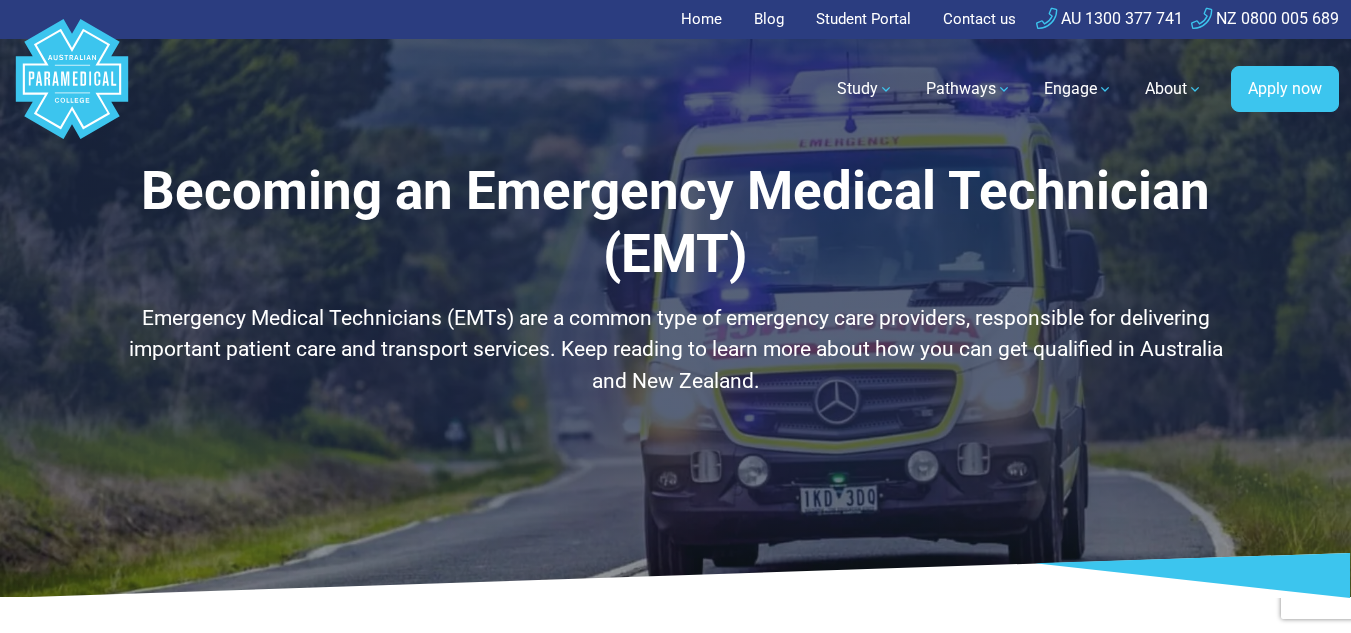 scroll, scrollTop: 85, scrollLeft: 0, axis: vertical 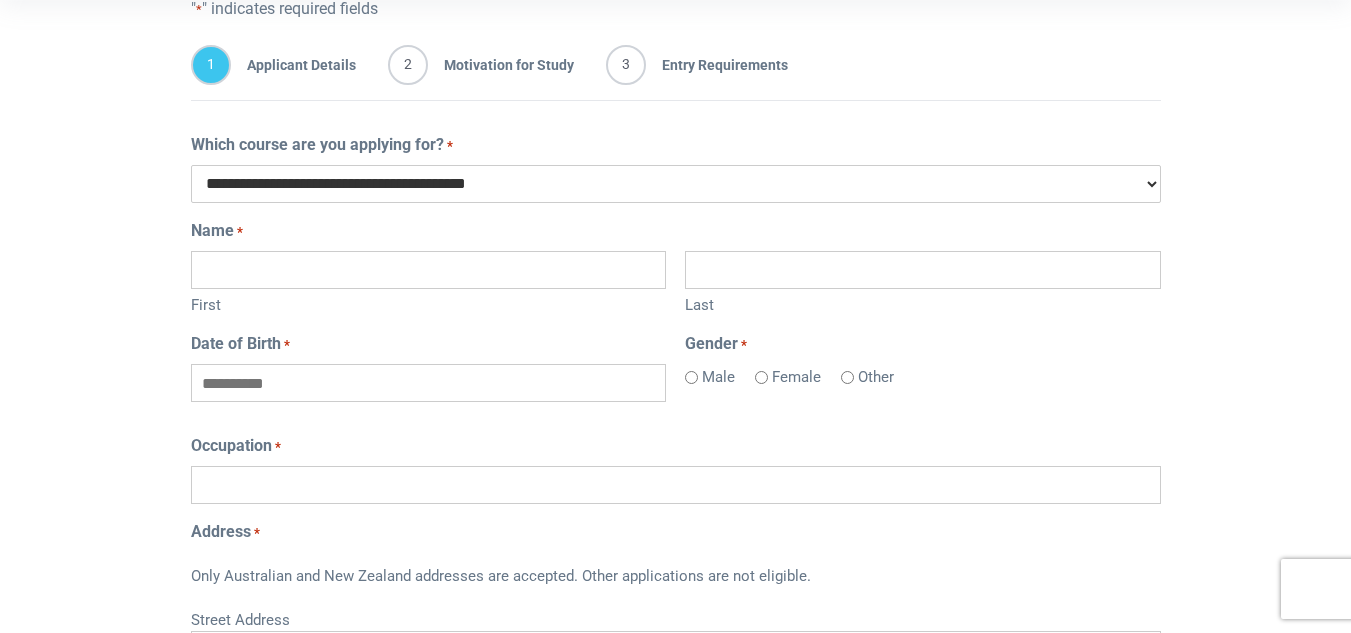 click on "**********" at bounding box center (676, 184) 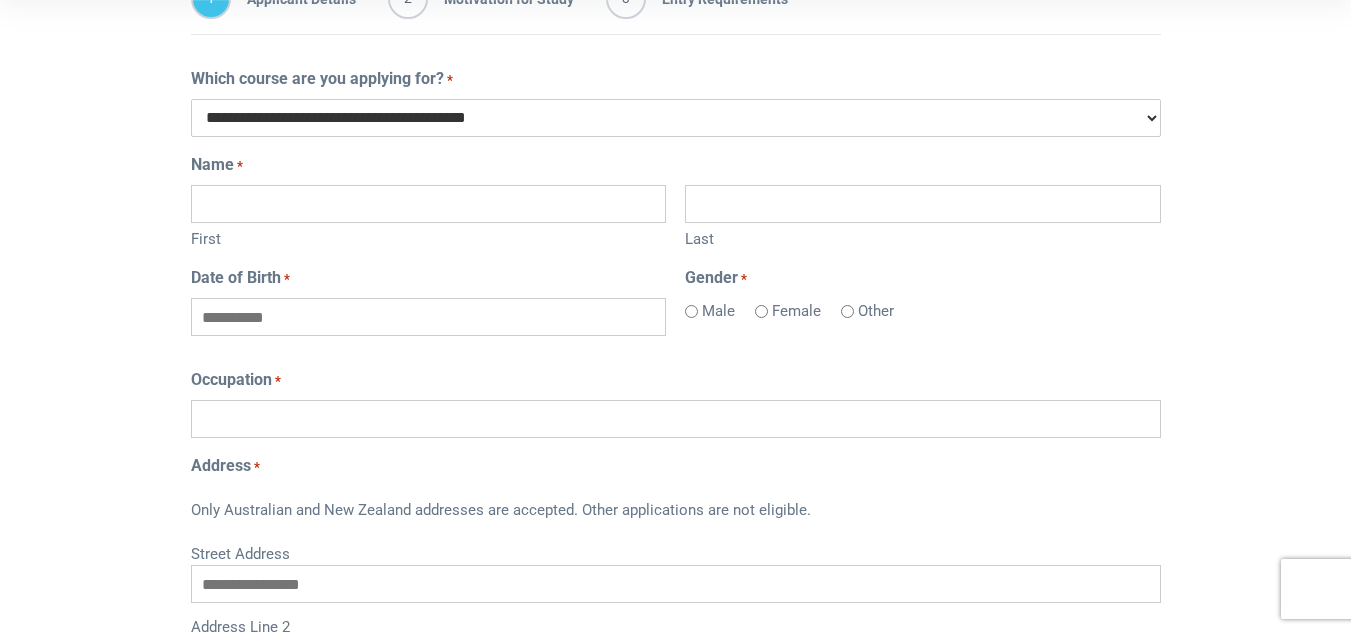 scroll, scrollTop: 474, scrollLeft: 0, axis: vertical 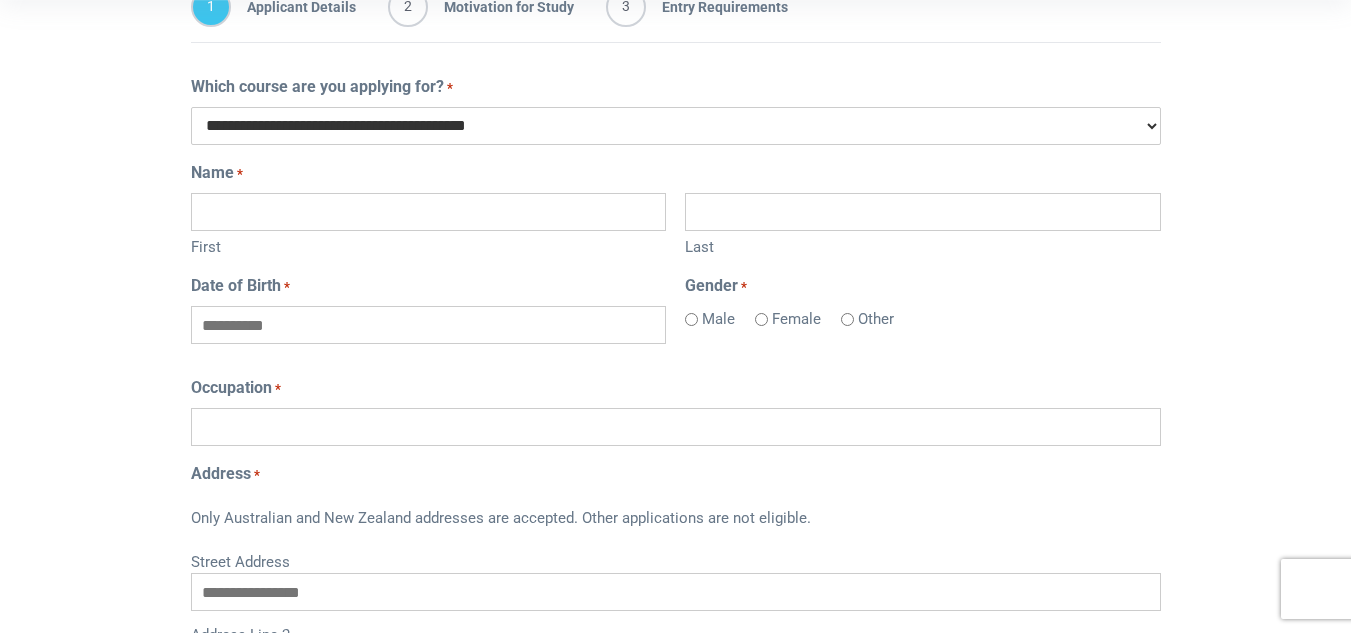 click on "First" at bounding box center (428, 212) 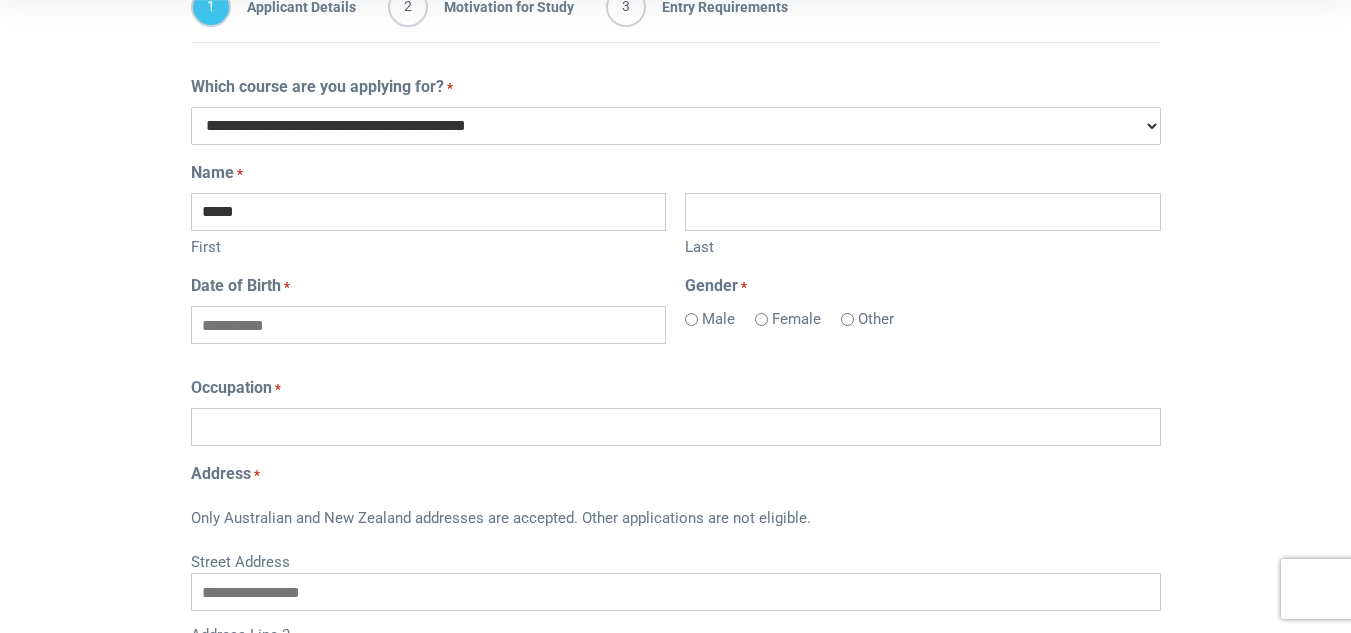 type on "*****" 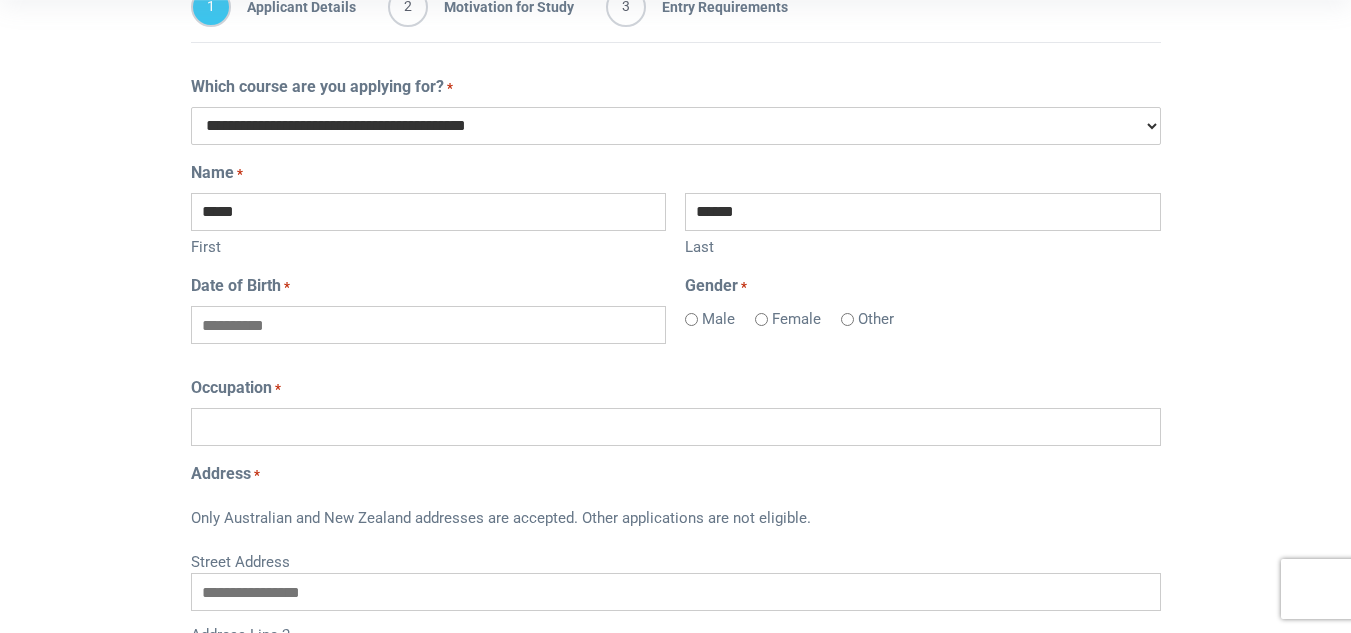 type on "******" 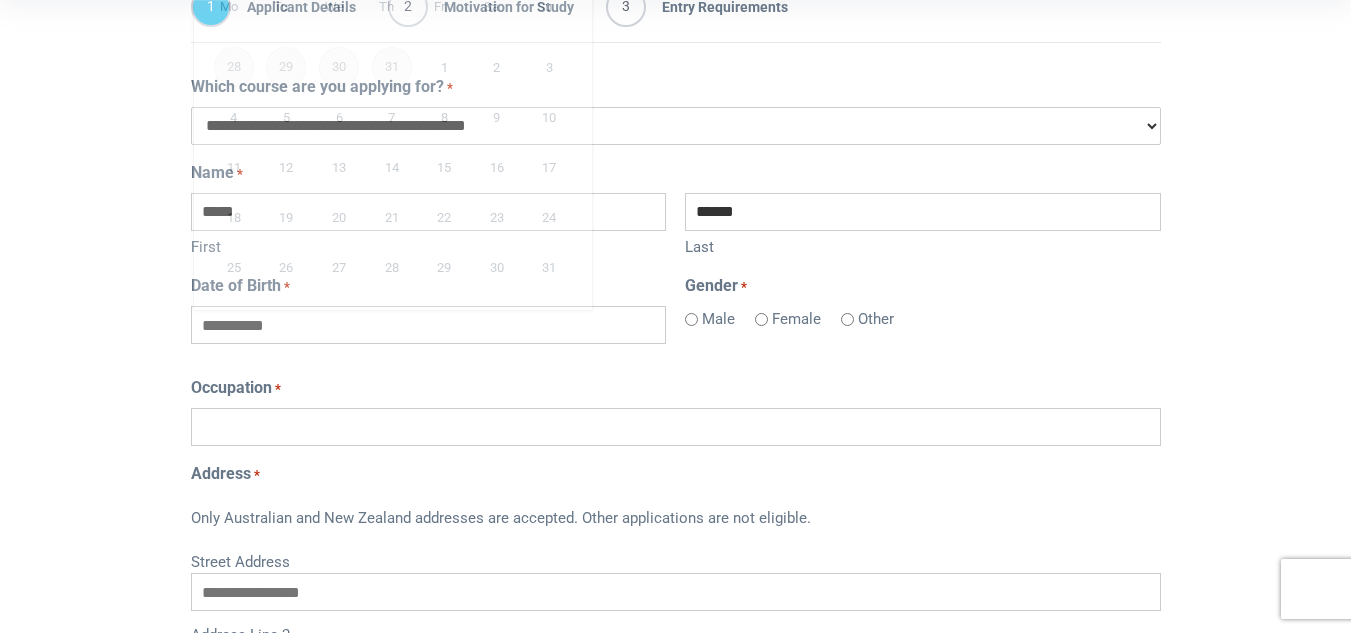 click on "Date of Birth *" at bounding box center [428, 325] 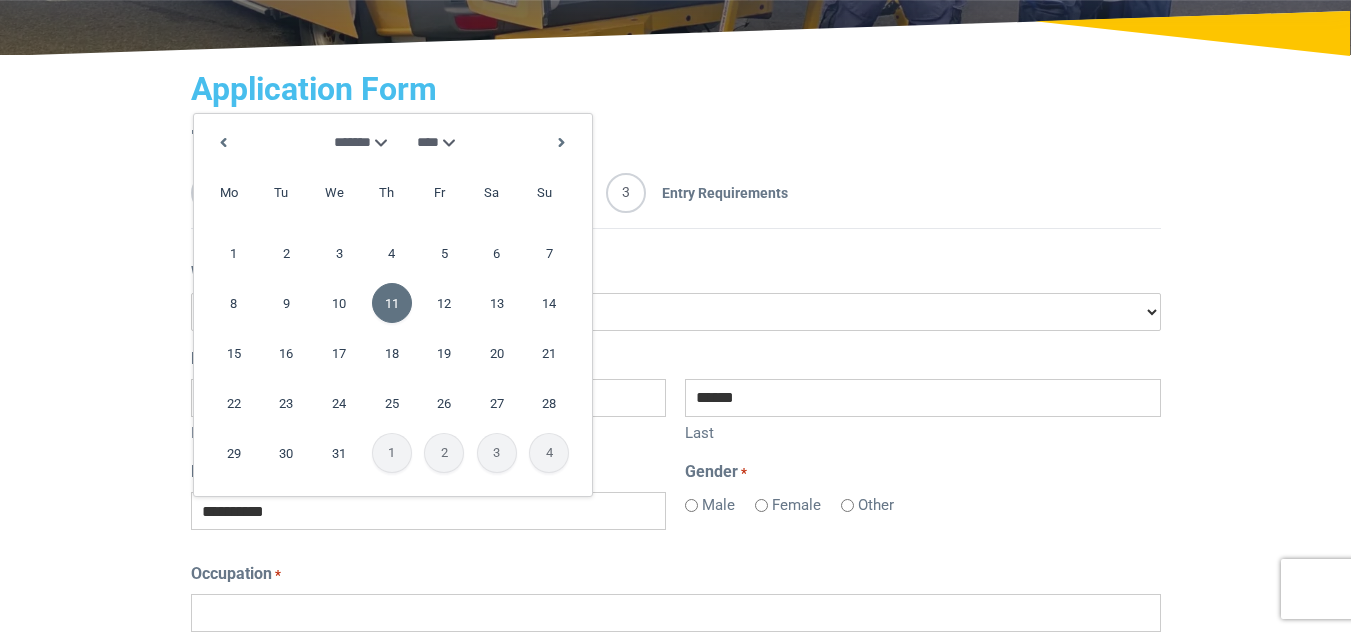 scroll, scrollTop: 278, scrollLeft: 0, axis: vertical 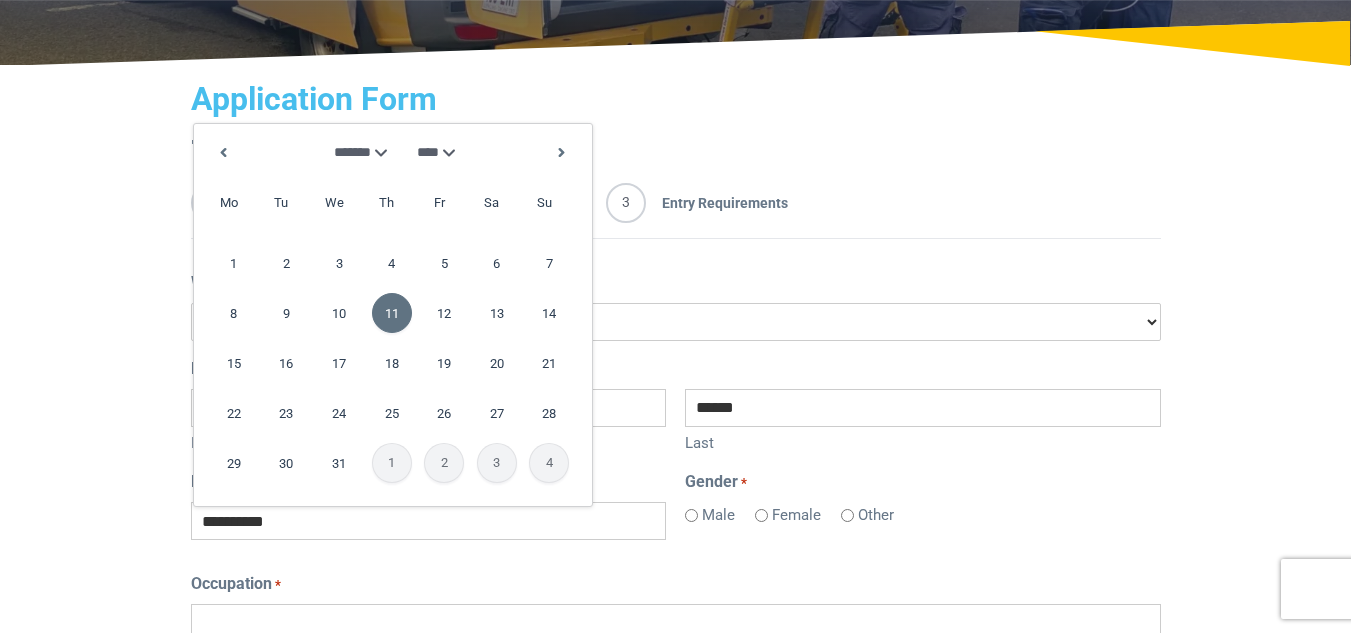 type on "**********" 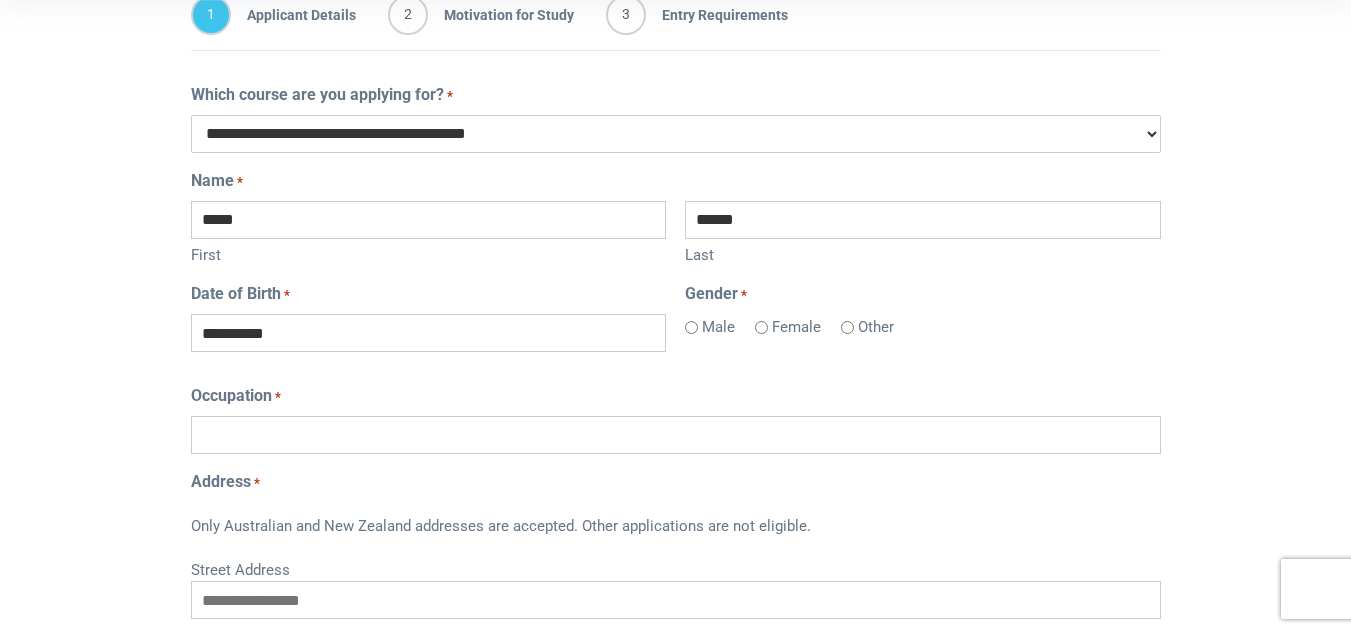 scroll, scrollTop: 470, scrollLeft: 0, axis: vertical 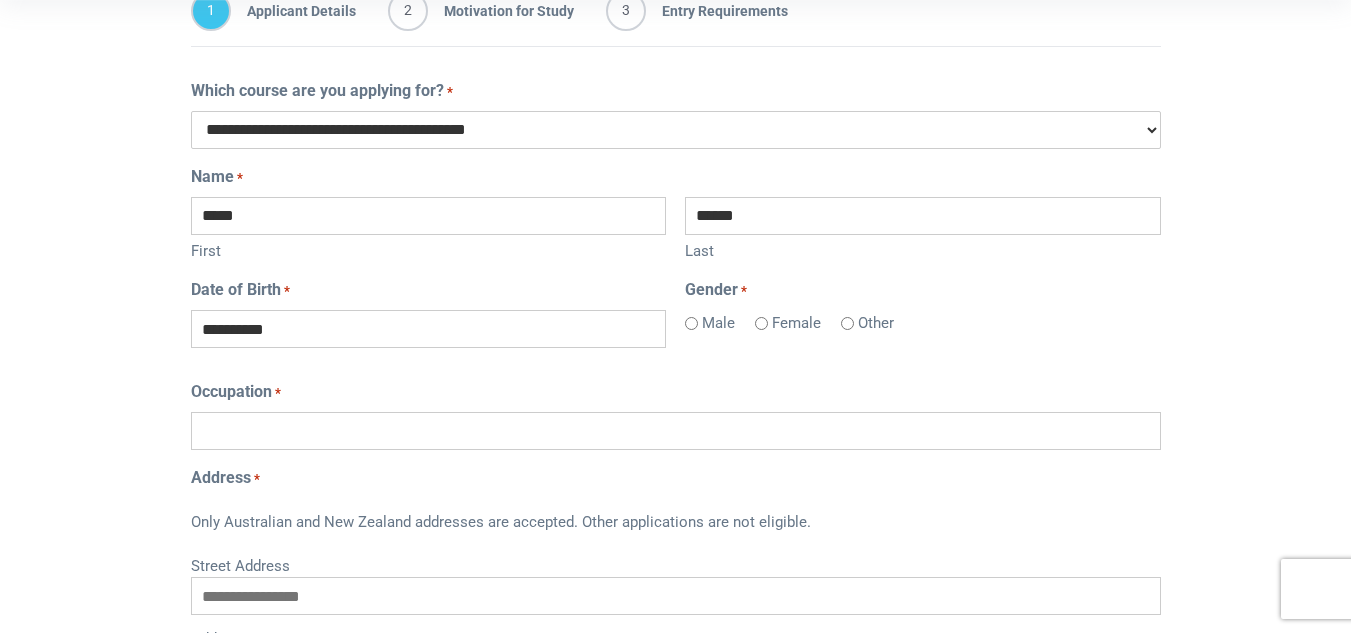 click on "Female" at bounding box center (796, 322) 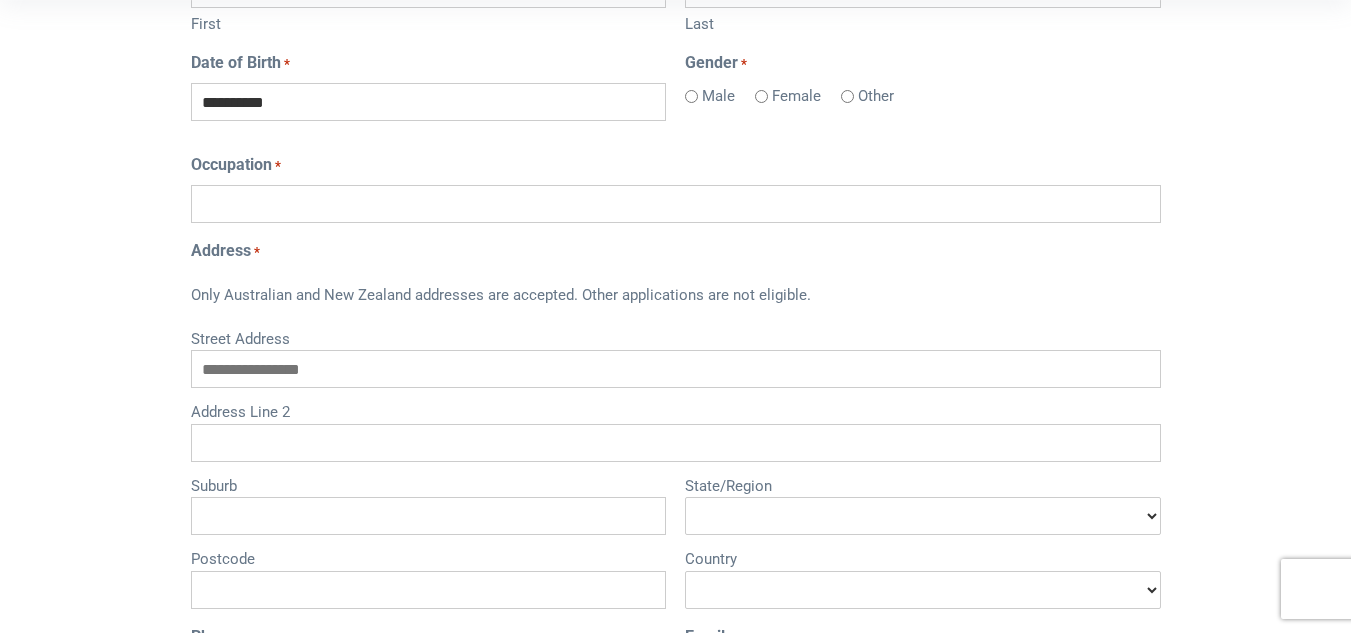 scroll, scrollTop: 699, scrollLeft: 0, axis: vertical 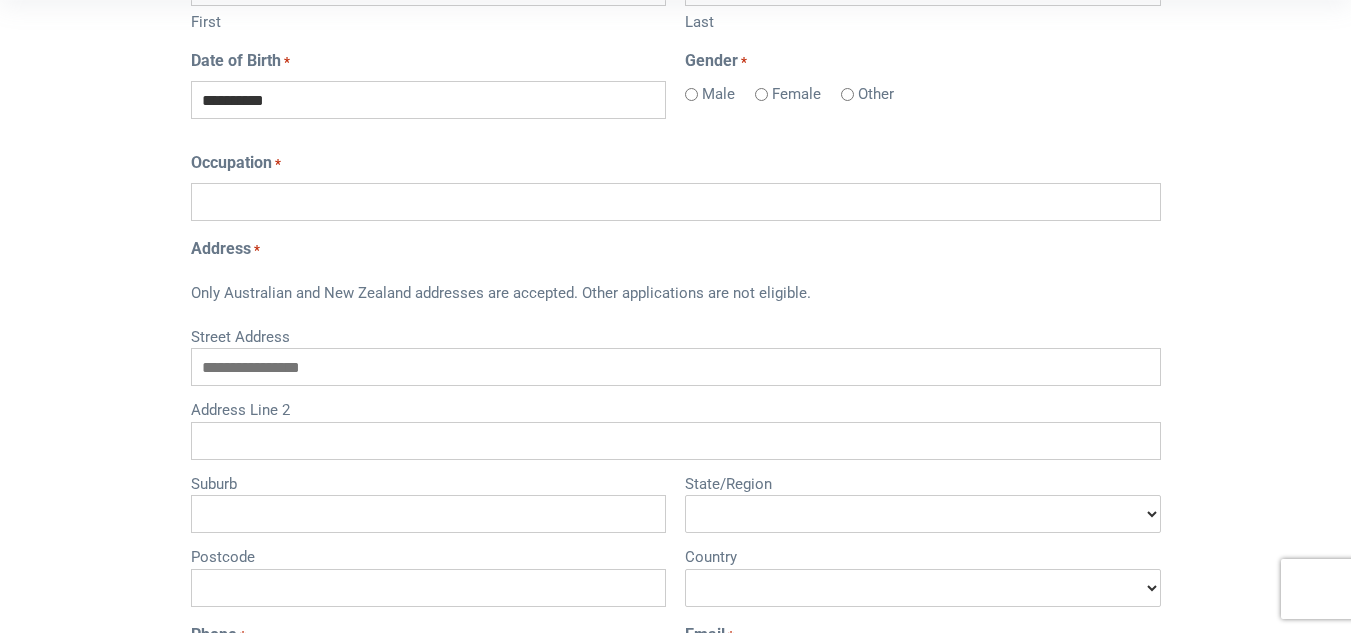 click on "Street Address" at bounding box center (676, 367) 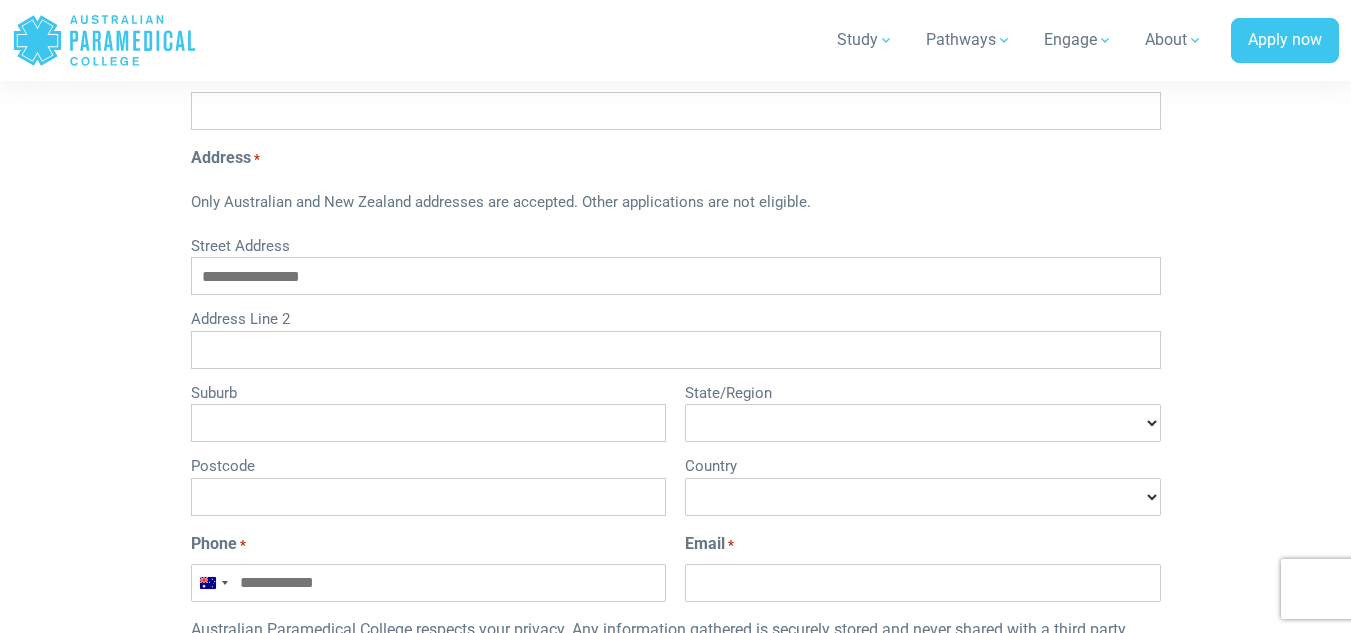 scroll, scrollTop: 798, scrollLeft: 0, axis: vertical 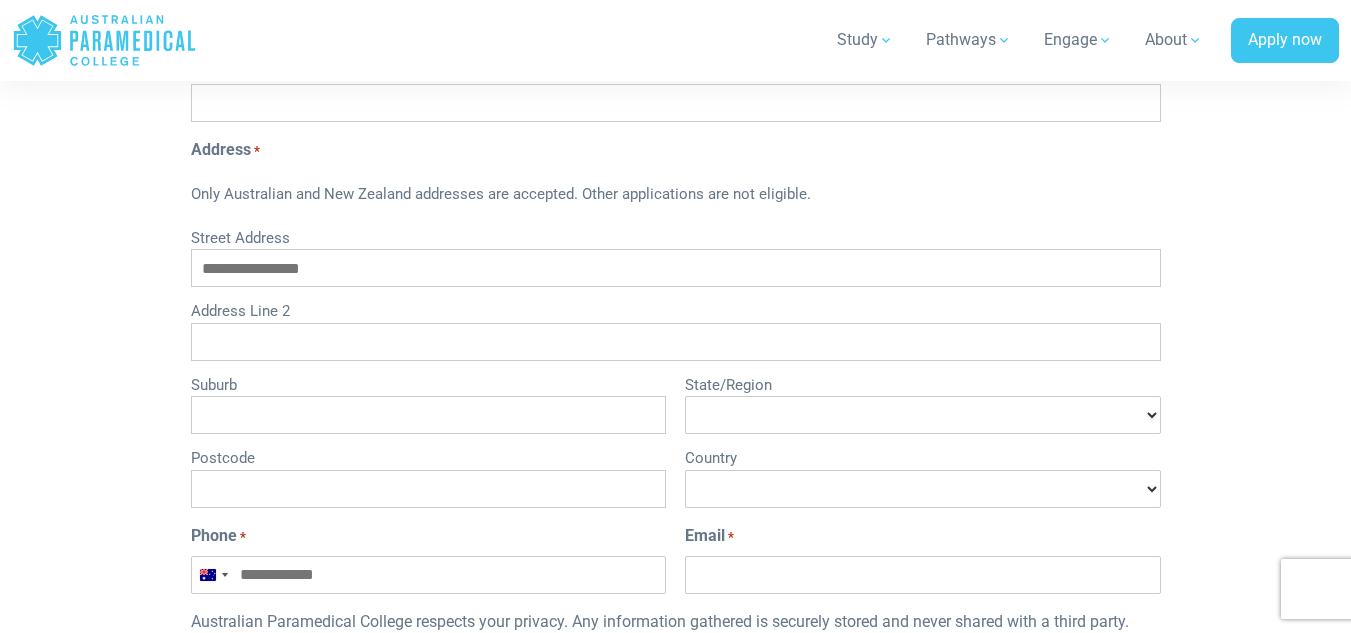 click on "Suburb" at bounding box center (428, 415) 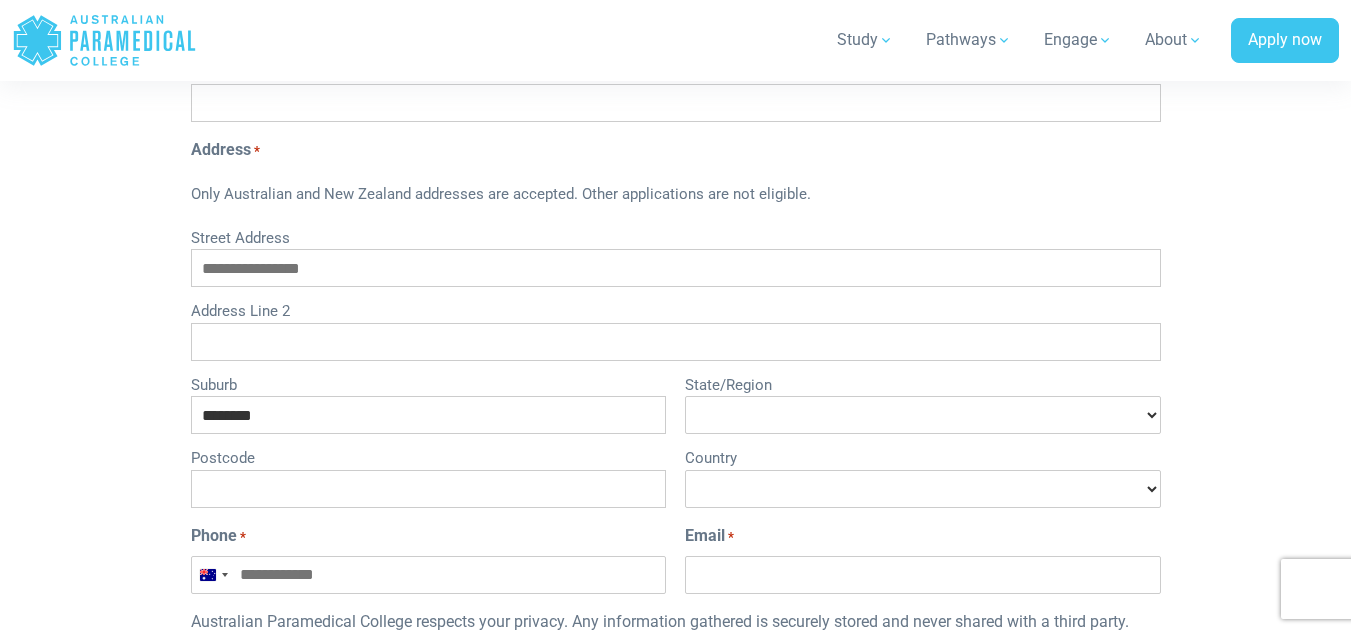 type on "********" 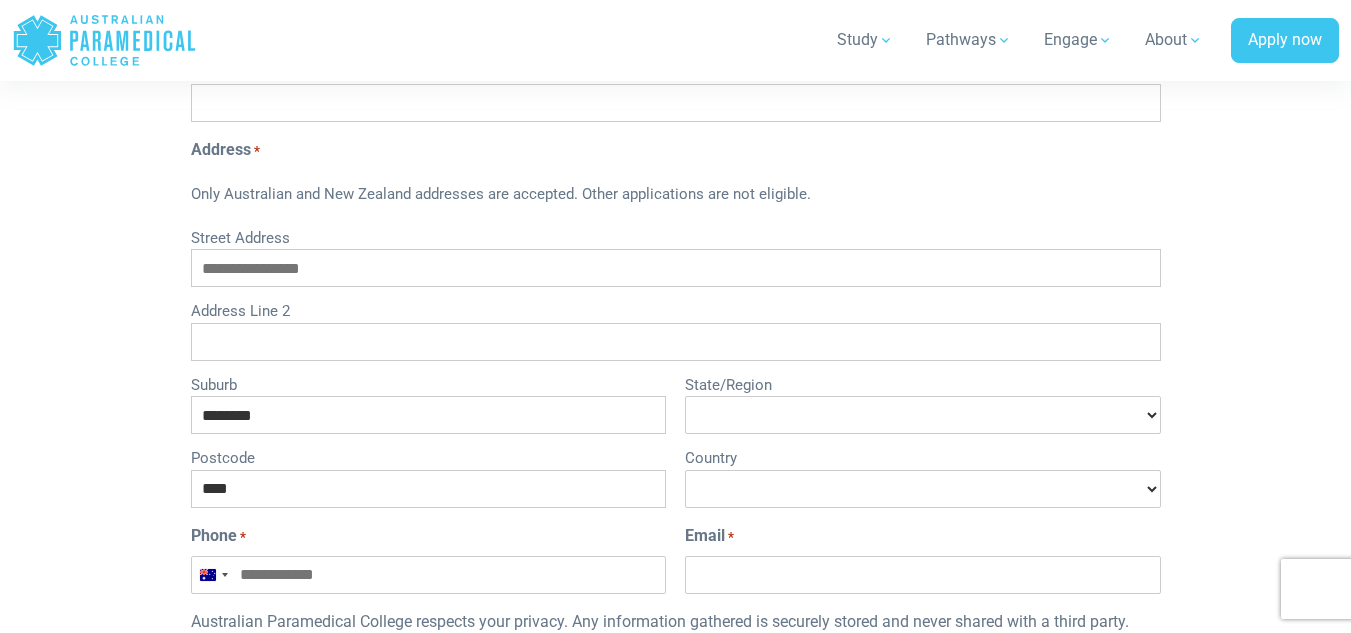 type on "****" 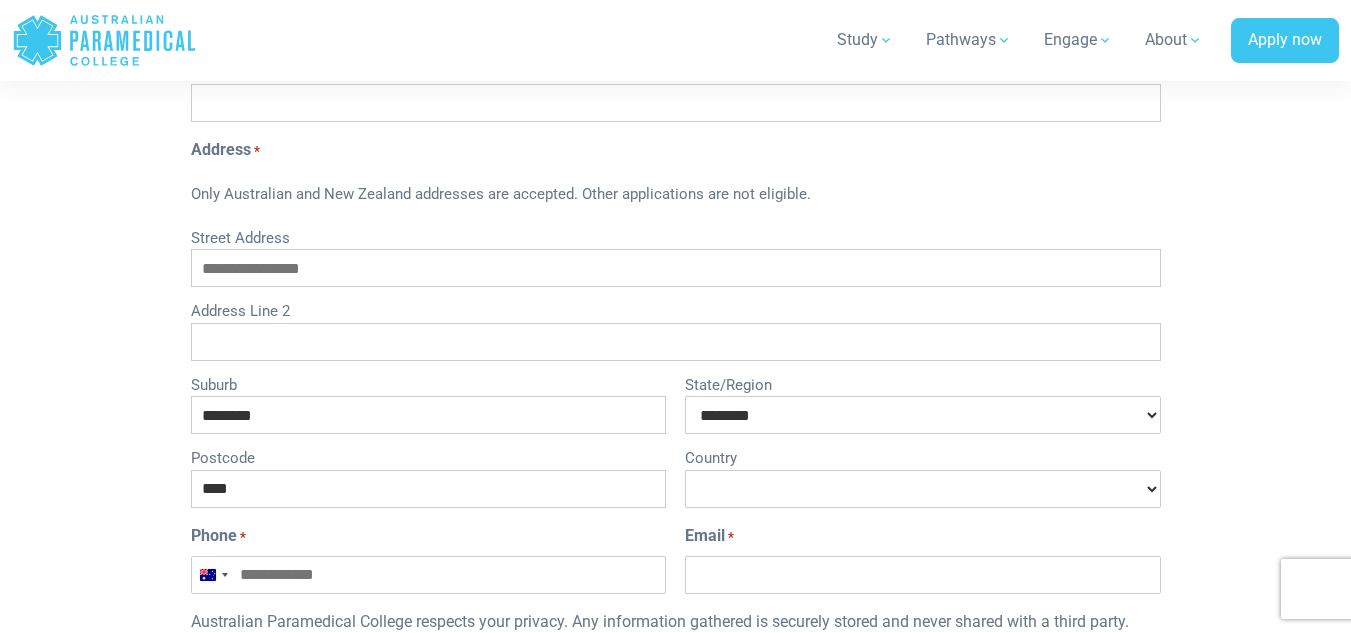click on "**********" at bounding box center (922, 415) 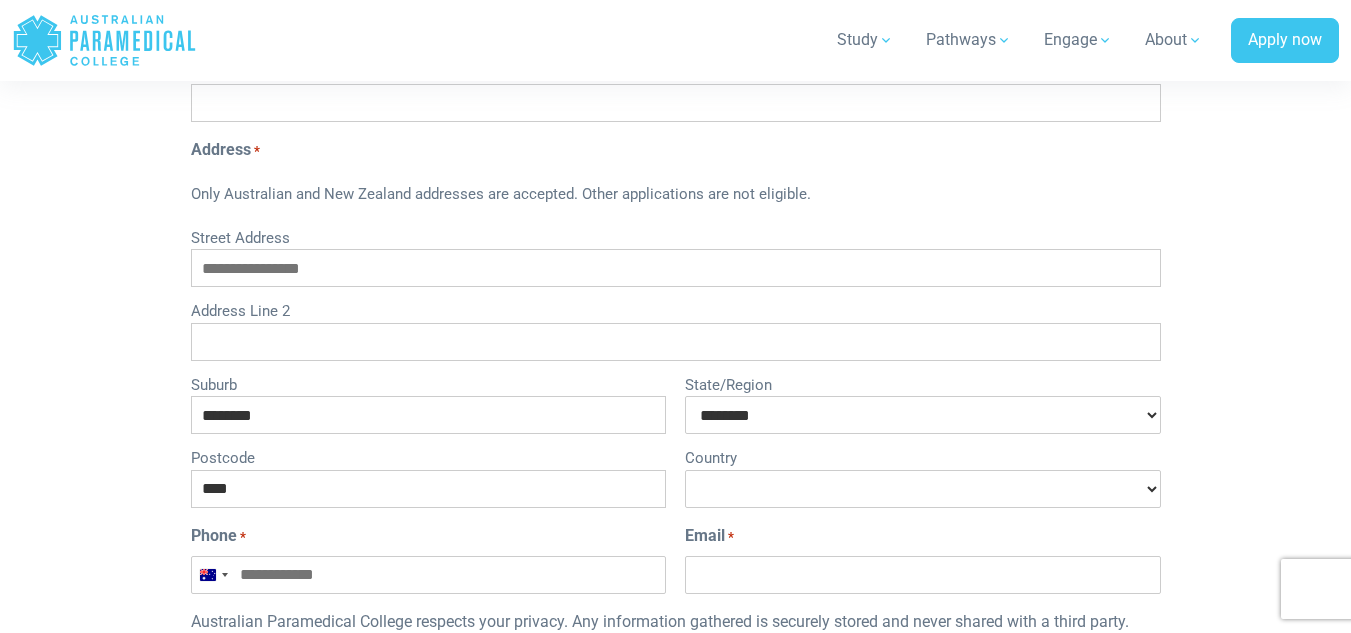 click on "**********" at bounding box center (922, 489) 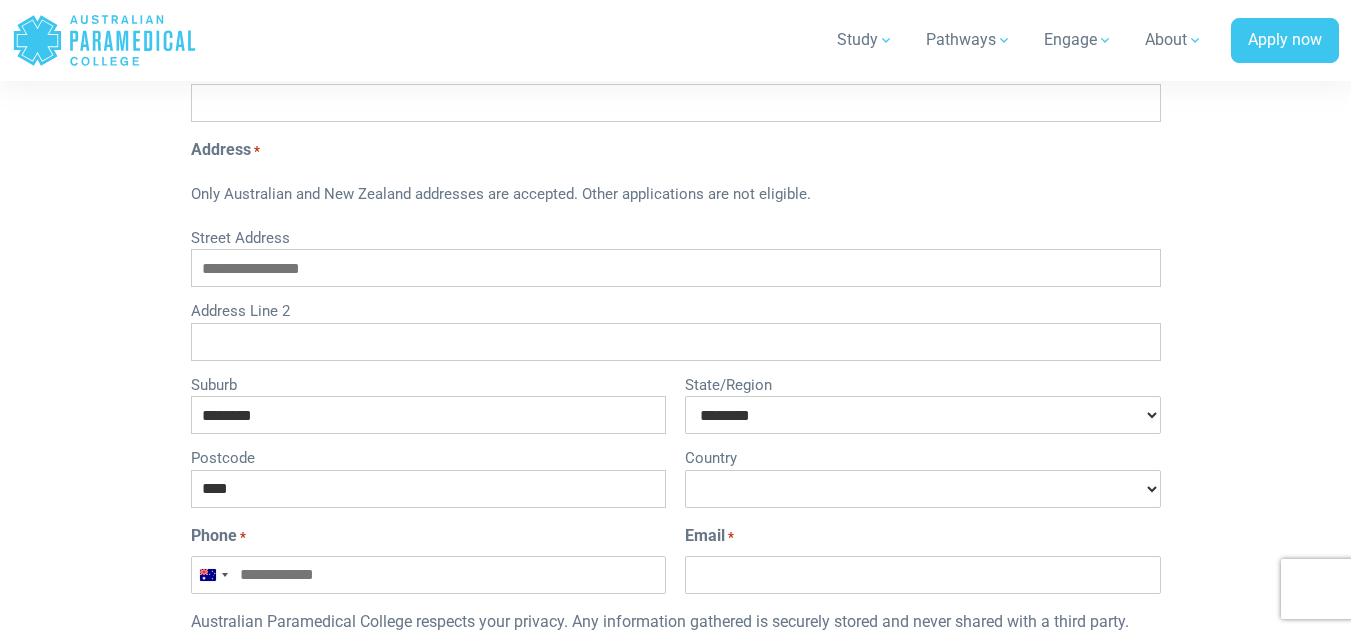 select on "*********" 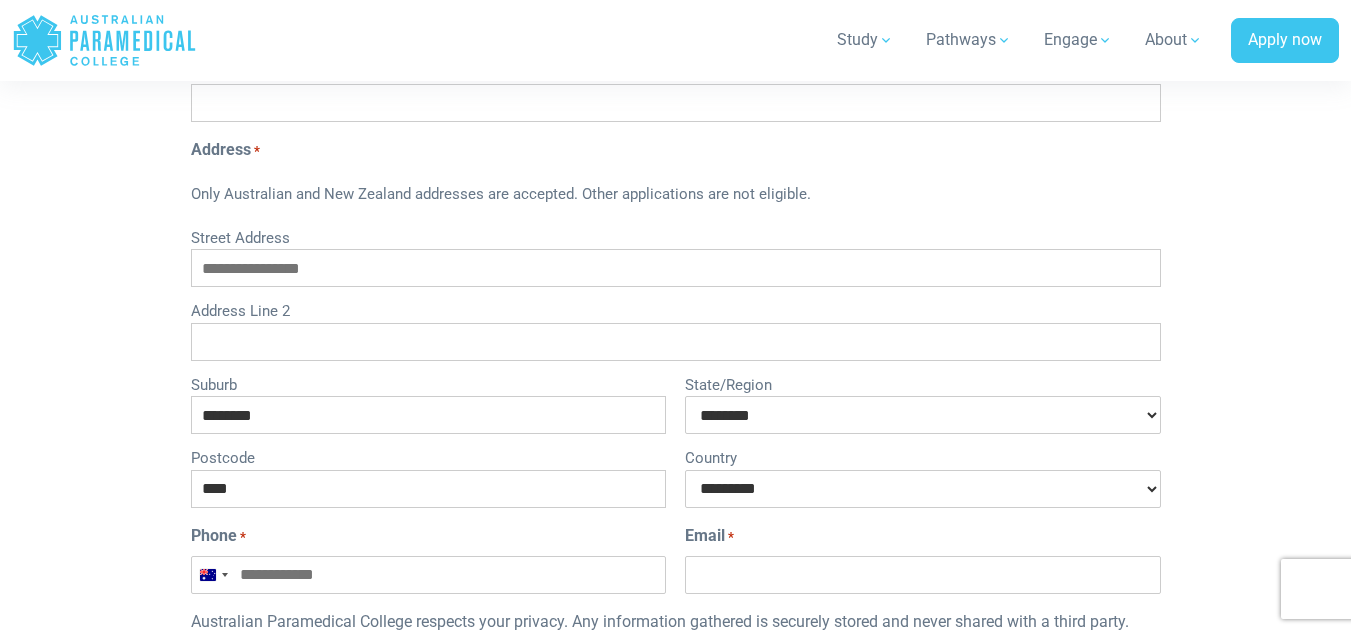 click on "**********" at bounding box center [922, 489] 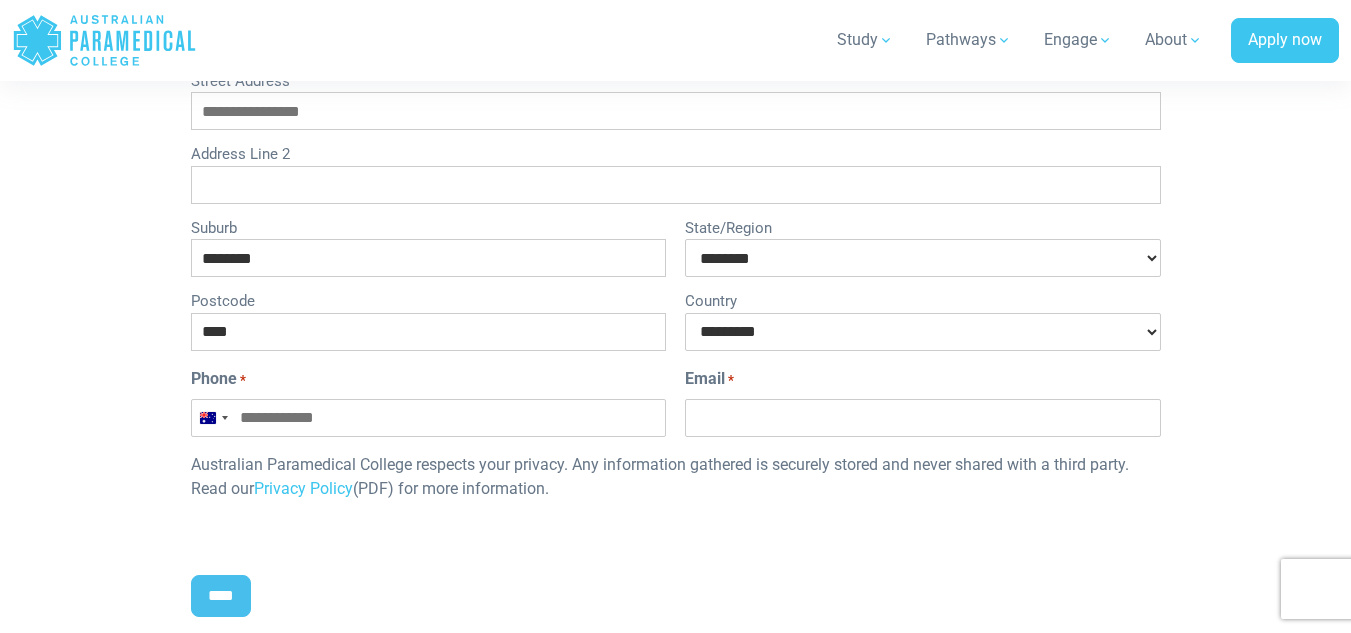 scroll, scrollTop: 965, scrollLeft: 0, axis: vertical 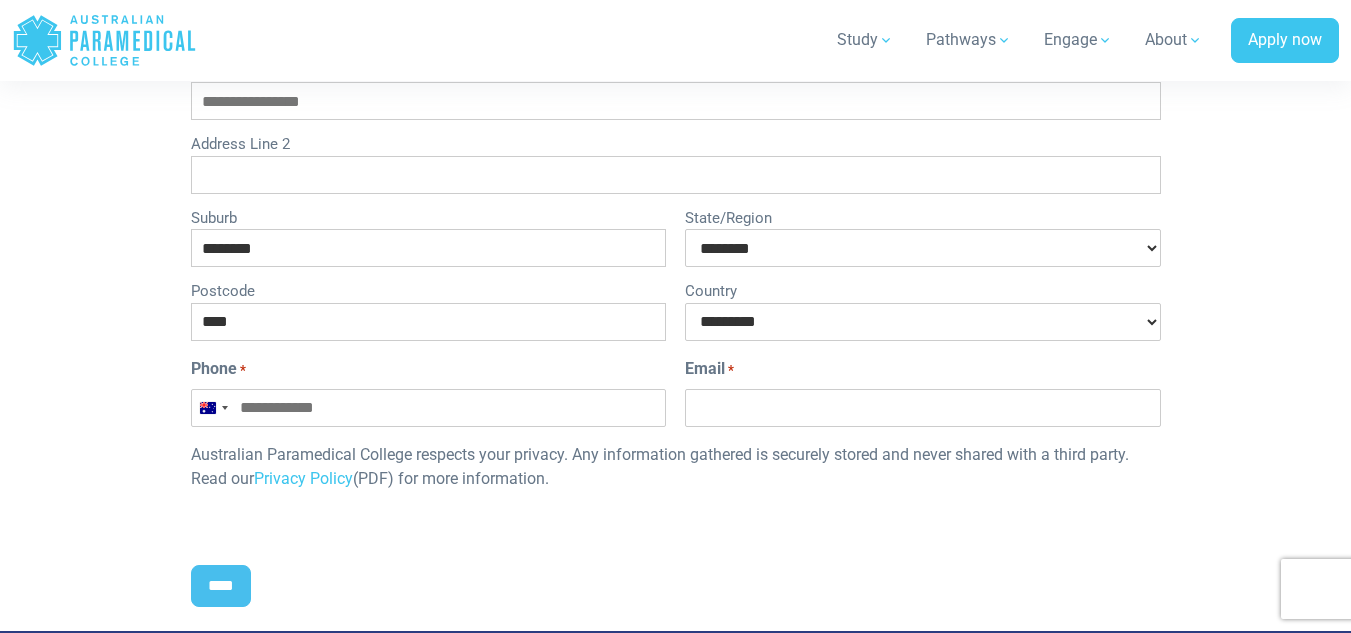 click on "Phone *" at bounding box center [428, 408] 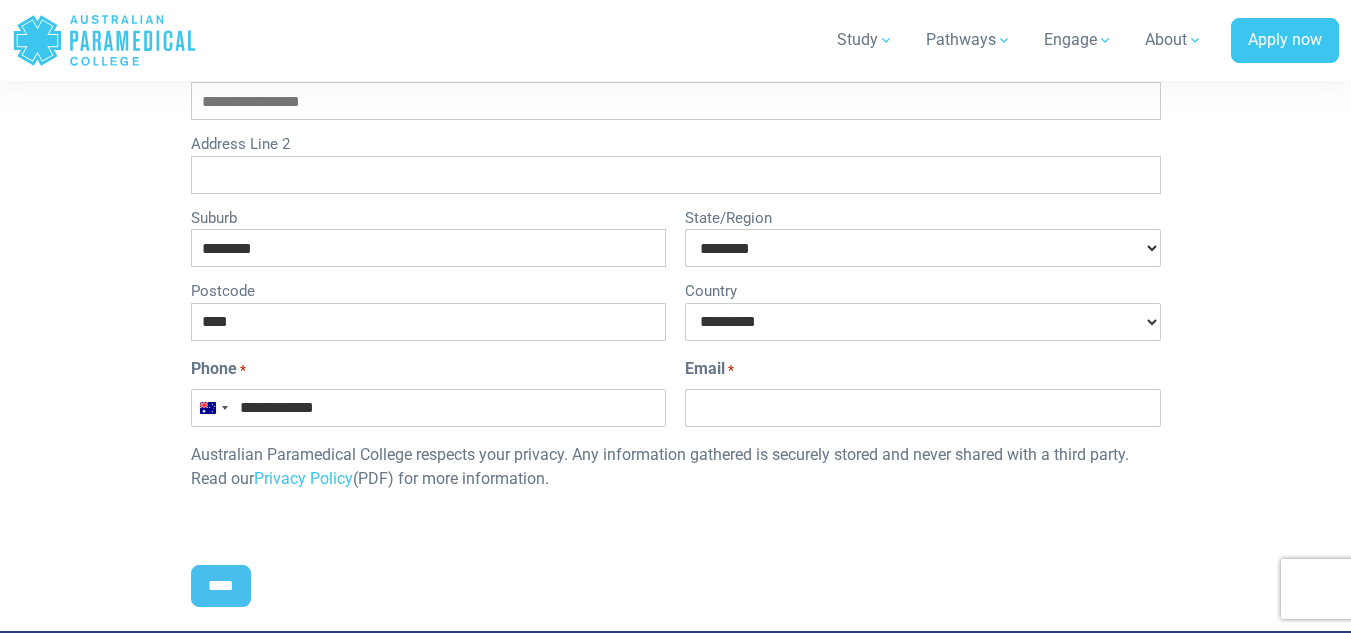 type on "**********" 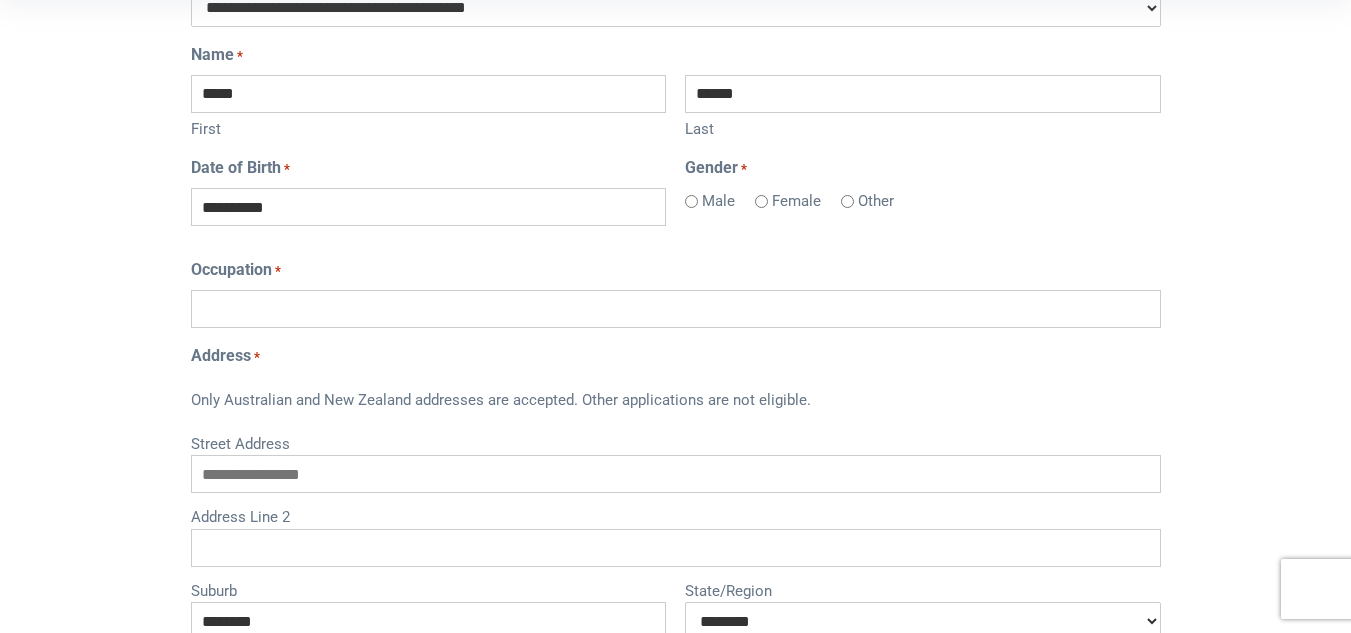 scroll, scrollTop: 591, scrollLeft: 0, axis: vertical 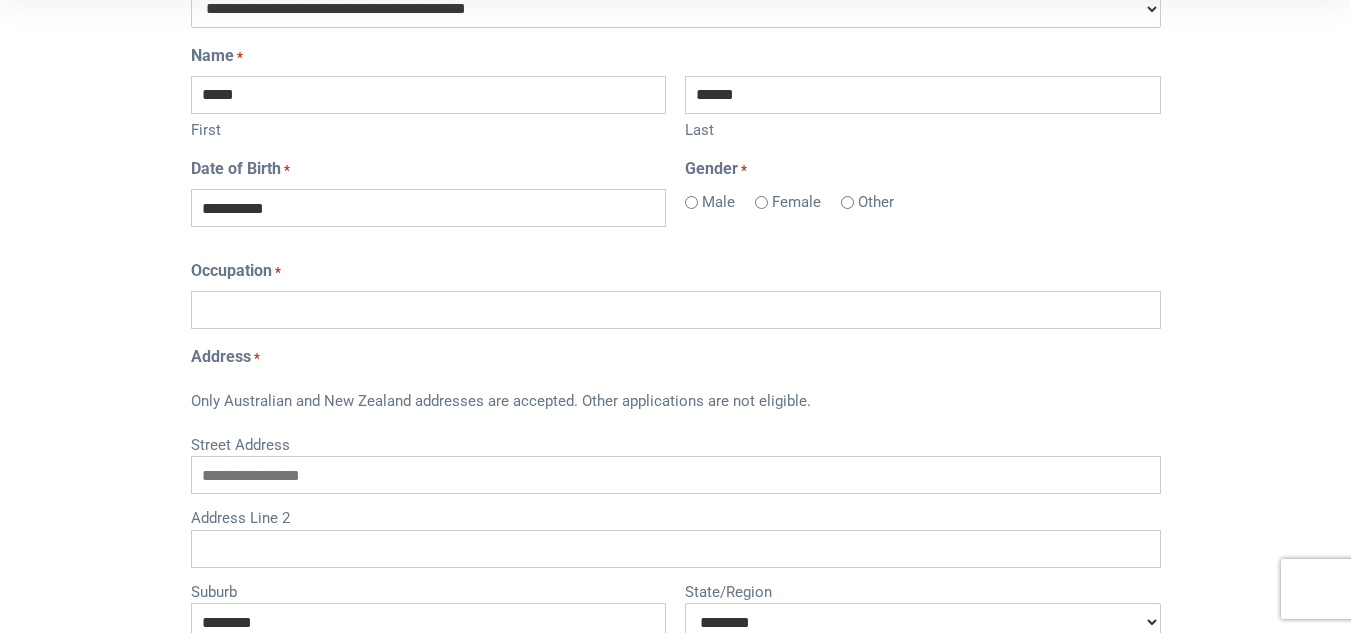 type on "**********" 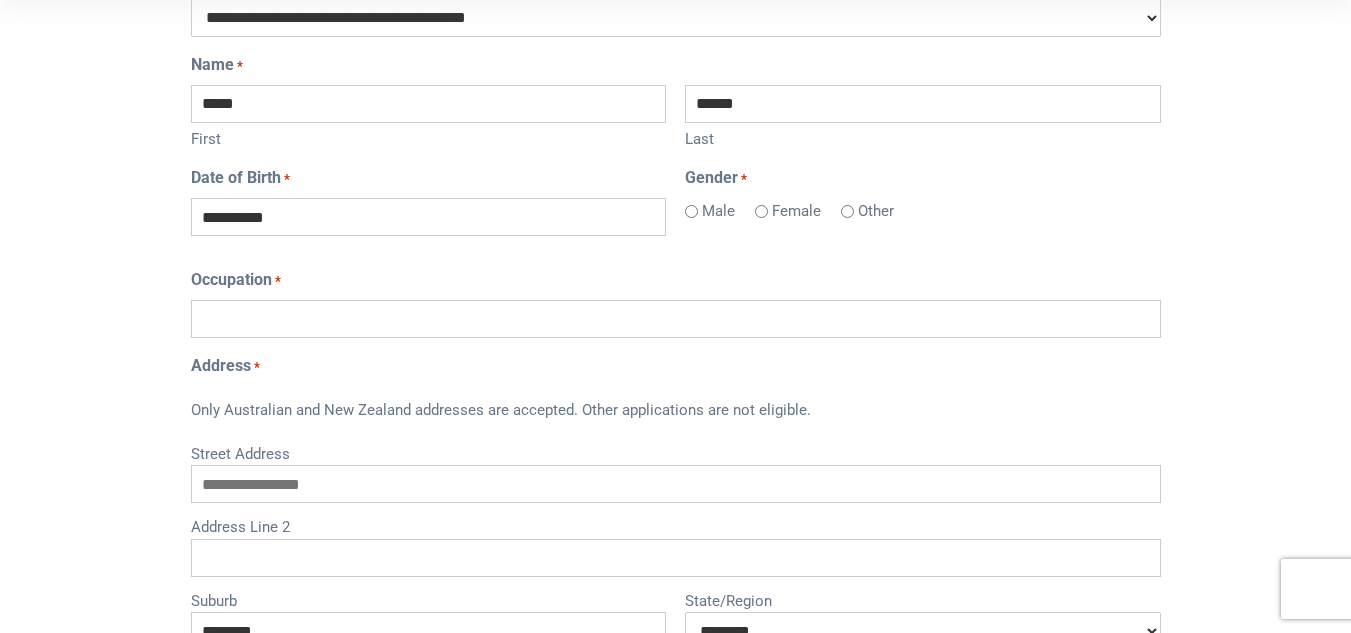 scroll, scrollTop: 553, scrollLeft: 0, axis: vertical 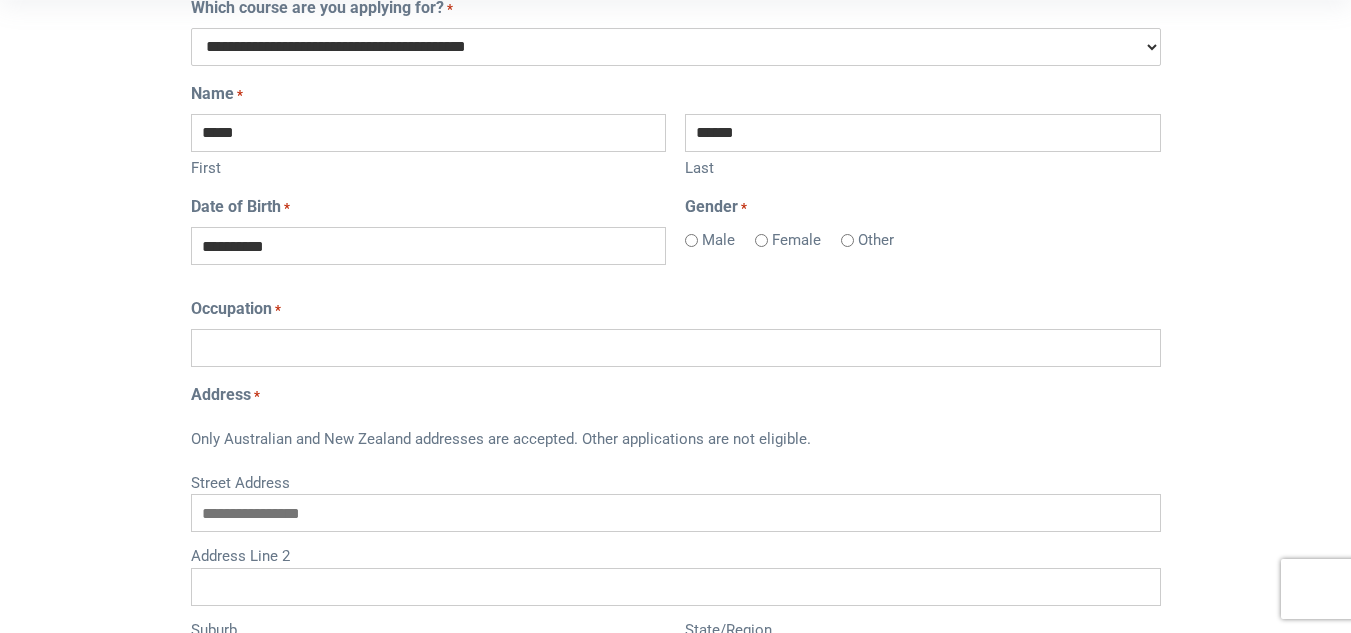 click on "Occupation *" at bounding box center [676, 348] 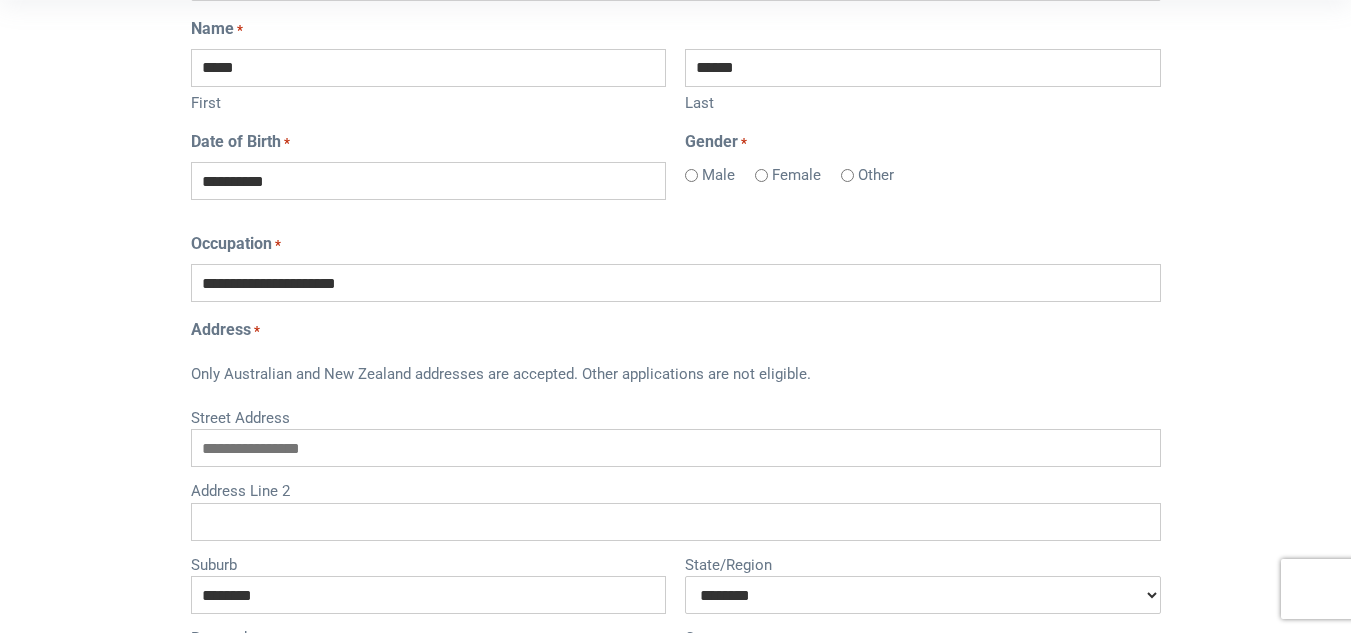 scroll, scrollTop: 623, scrollLeft: 0, axis: vertical 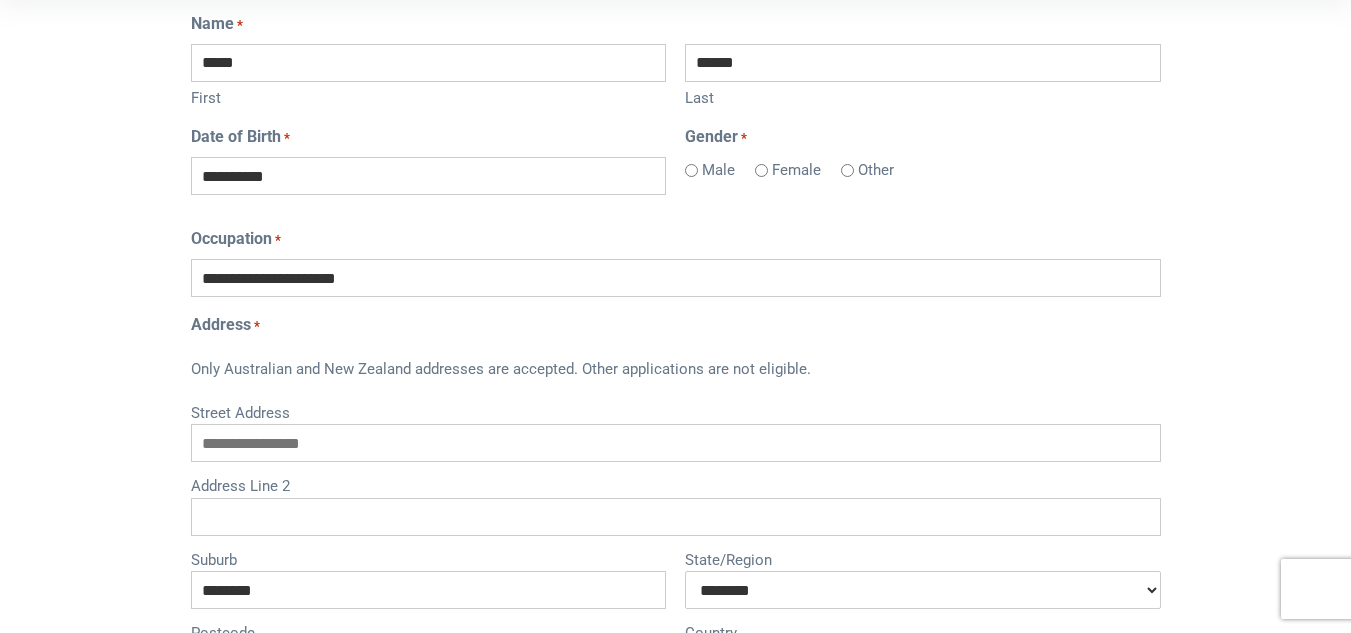 click on "**********" at bounding box center [676, 278] 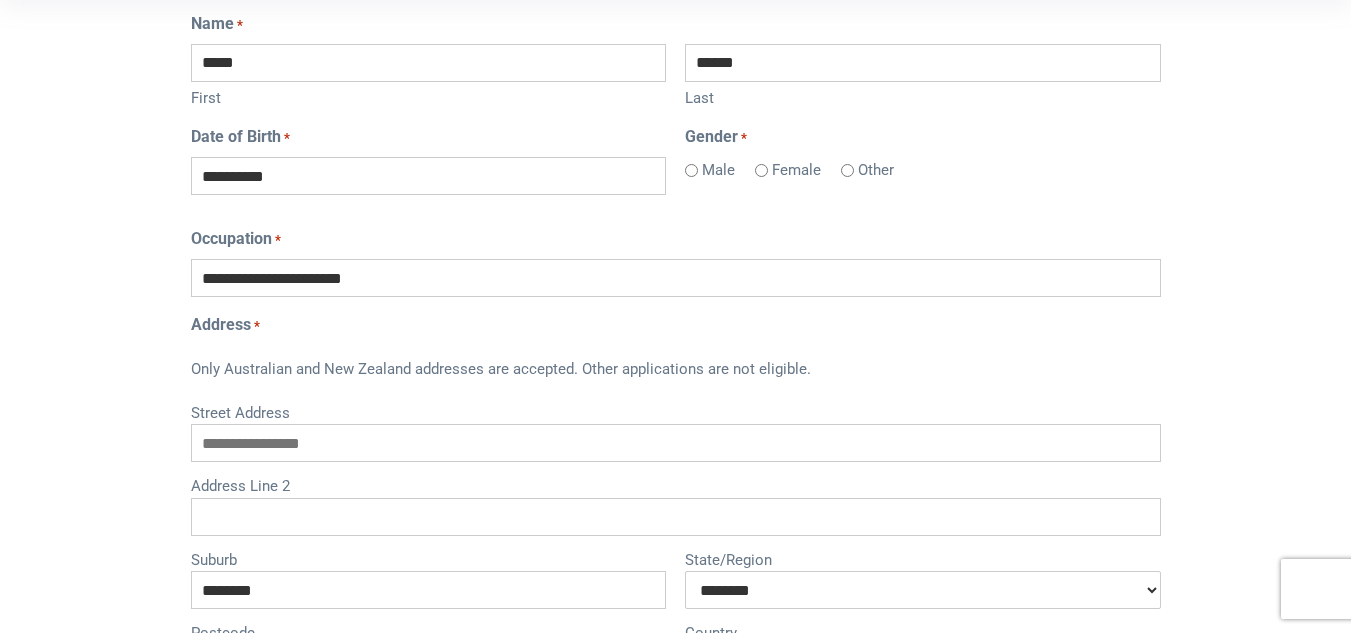 type on "**********" 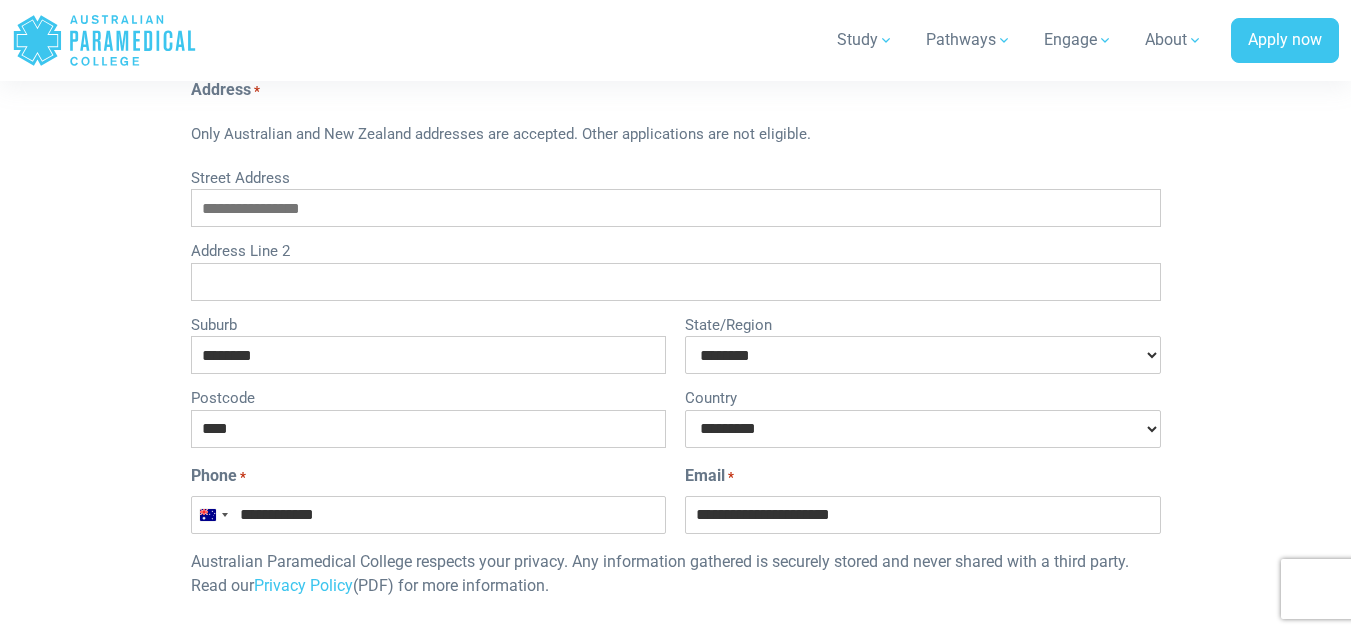 scroll, scrollTop: 859, scrollLeft: 0, axis: vertical 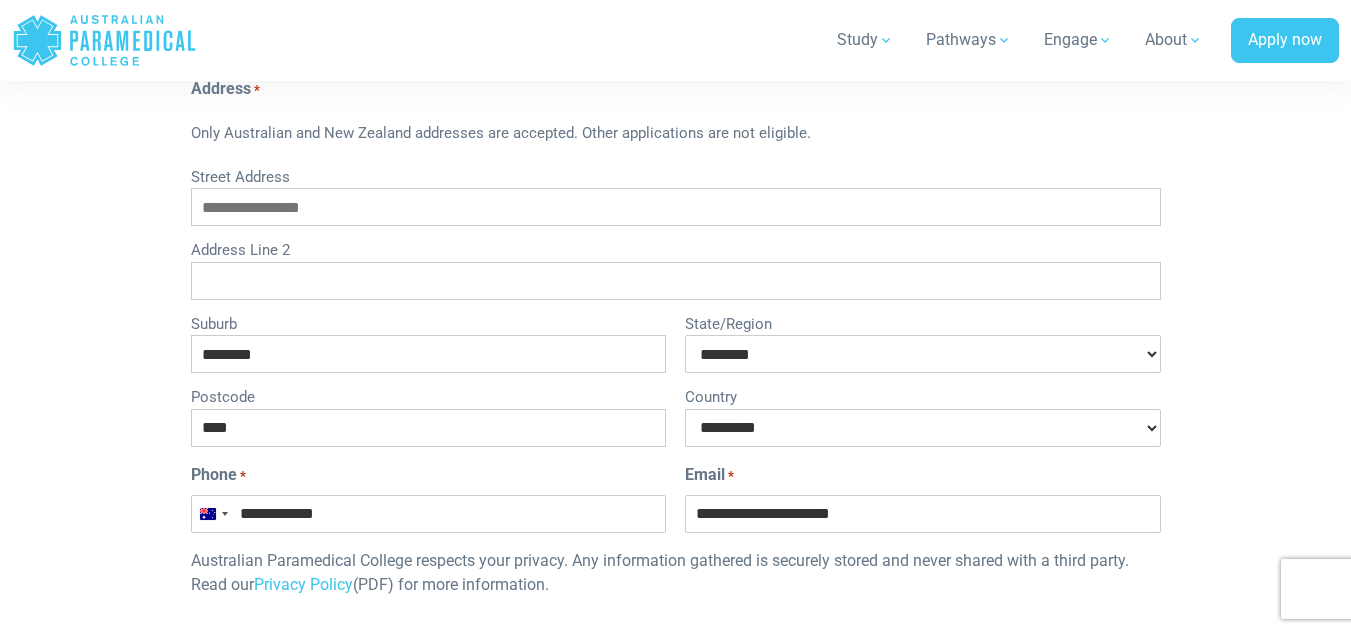 click on "Street Address" at bounding box center (676, 207) 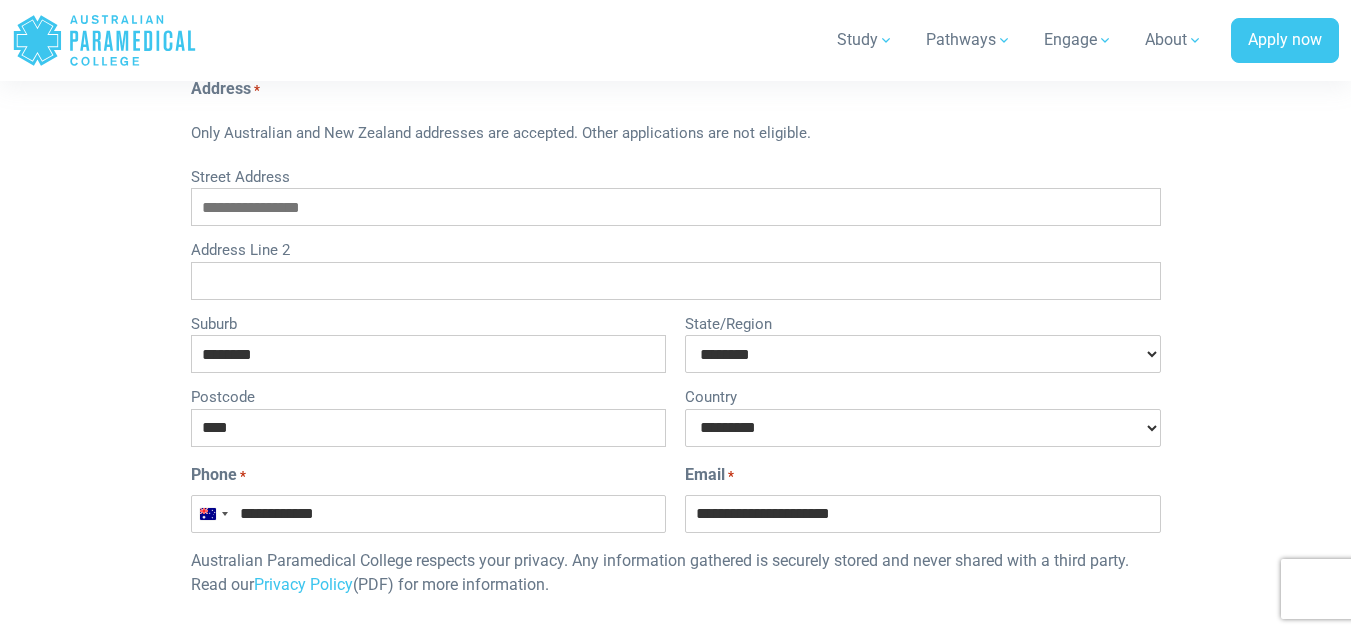 click on "Address Line 2" at bounding box center (676, 281) 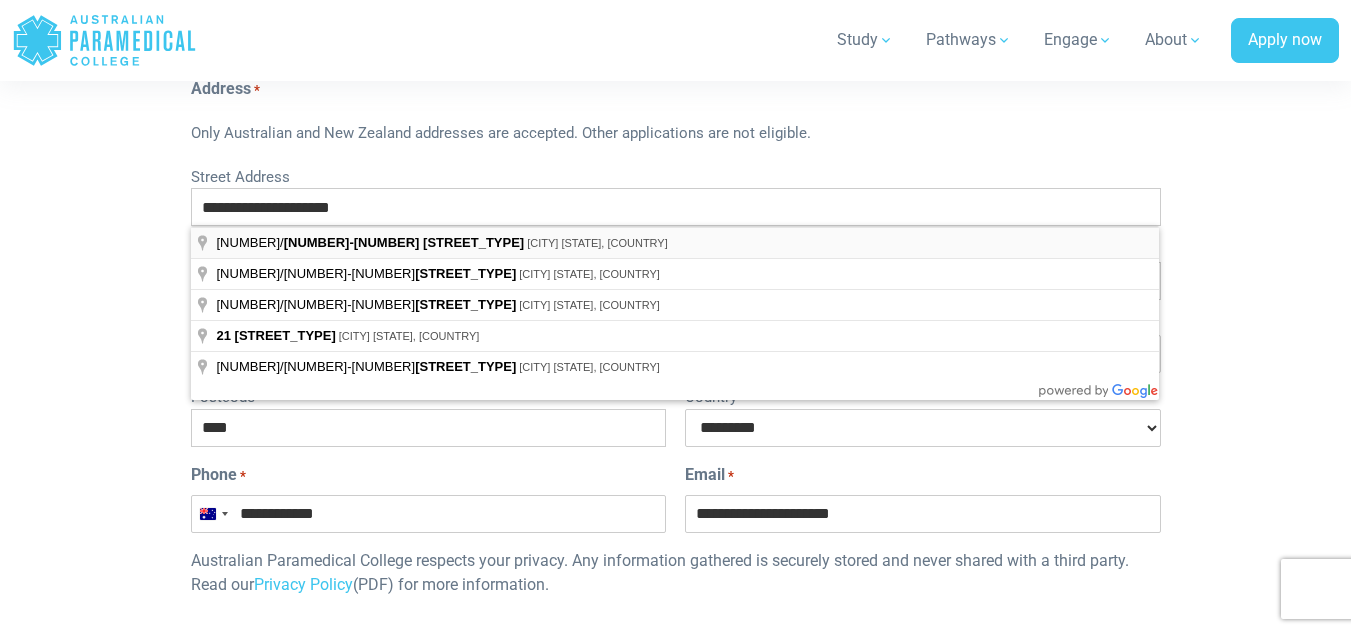 type on "**********" 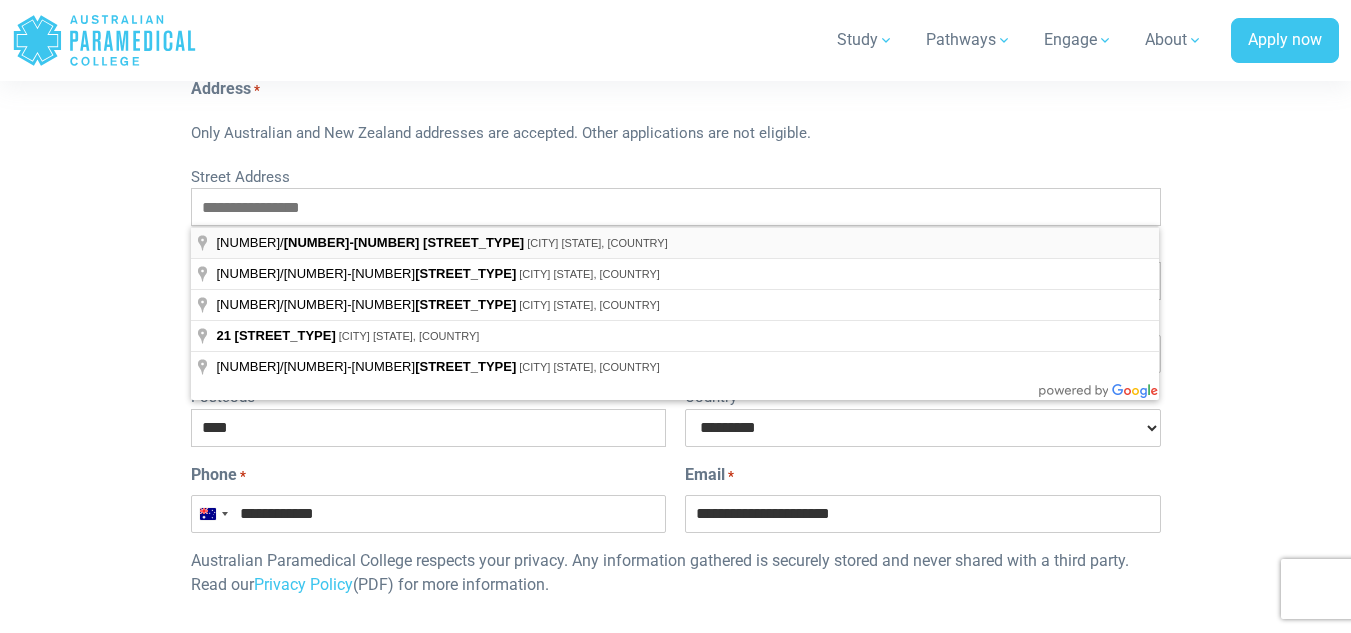 type on "**********" 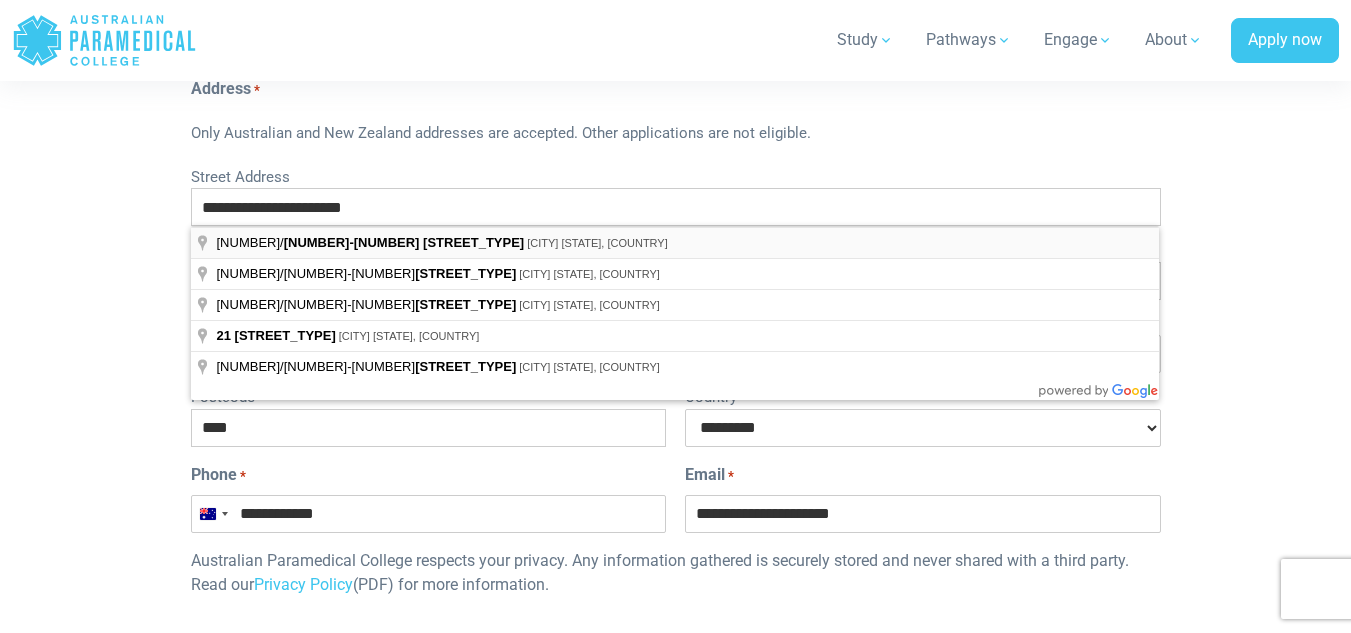 select 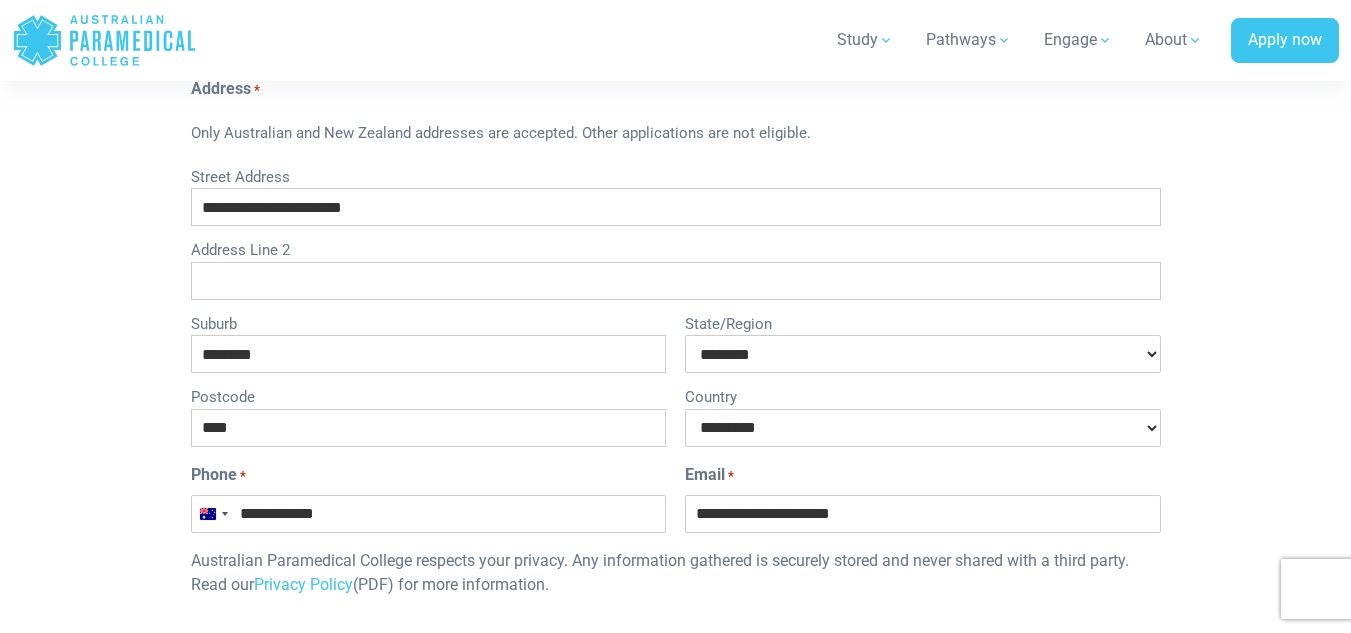 select on "********" 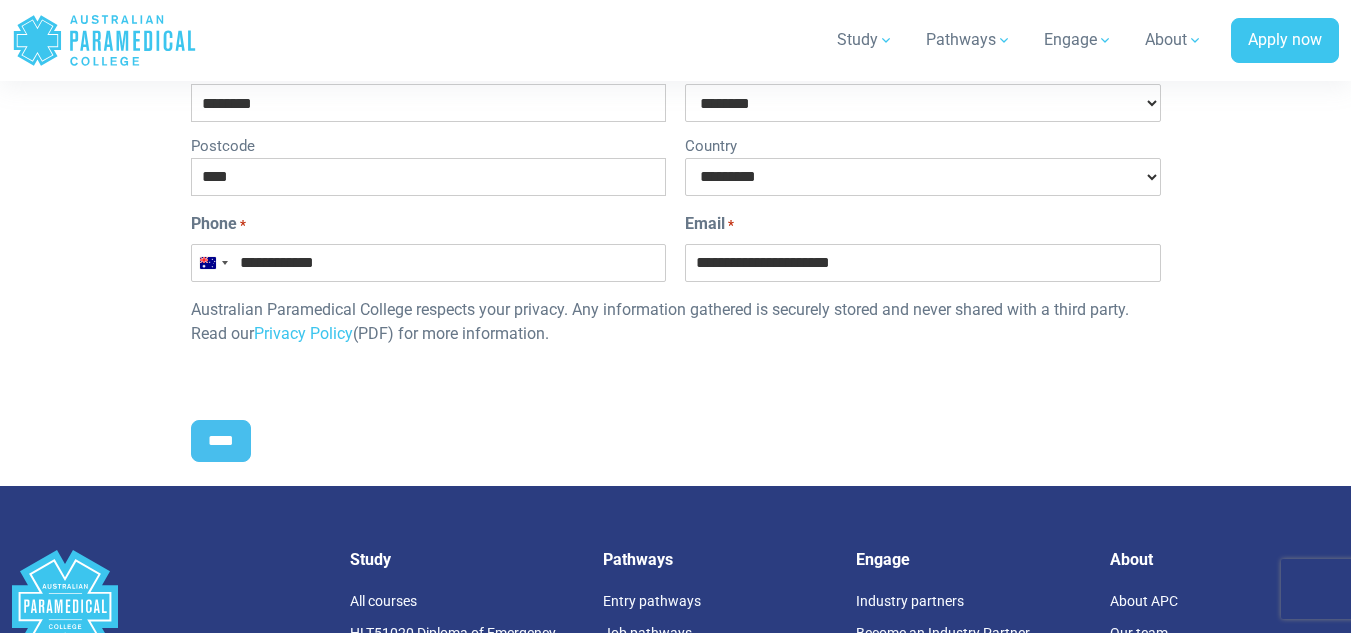 scroll, scrollTop: 1114, scrollLeft: 0, axis: vertical 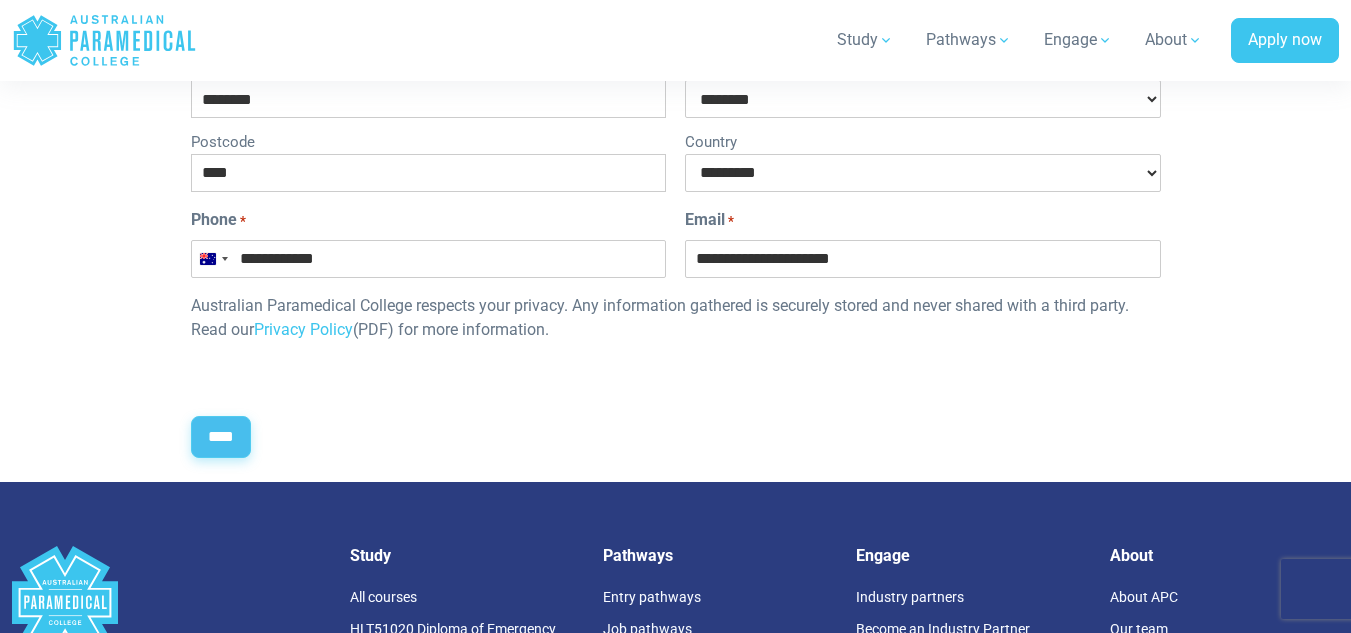 click on "****" at bounding box center [221, 437] 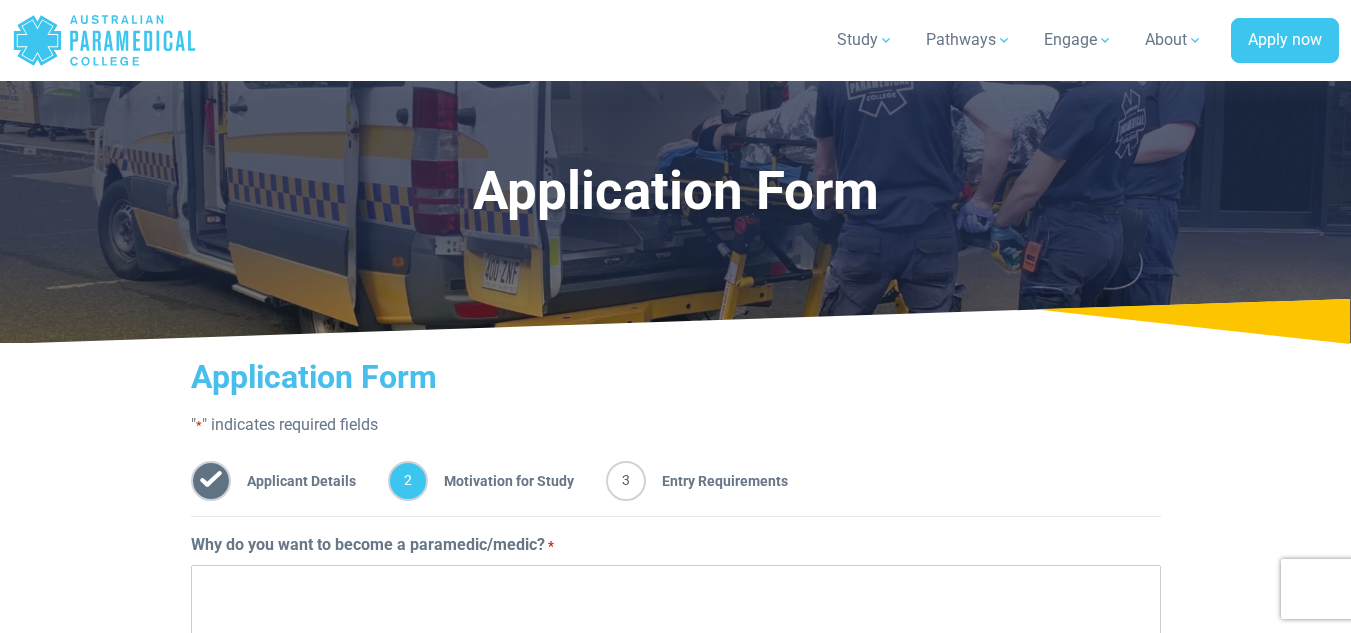 scroll, scrollTop: 358, scrollLeft: 0, axis: vertical 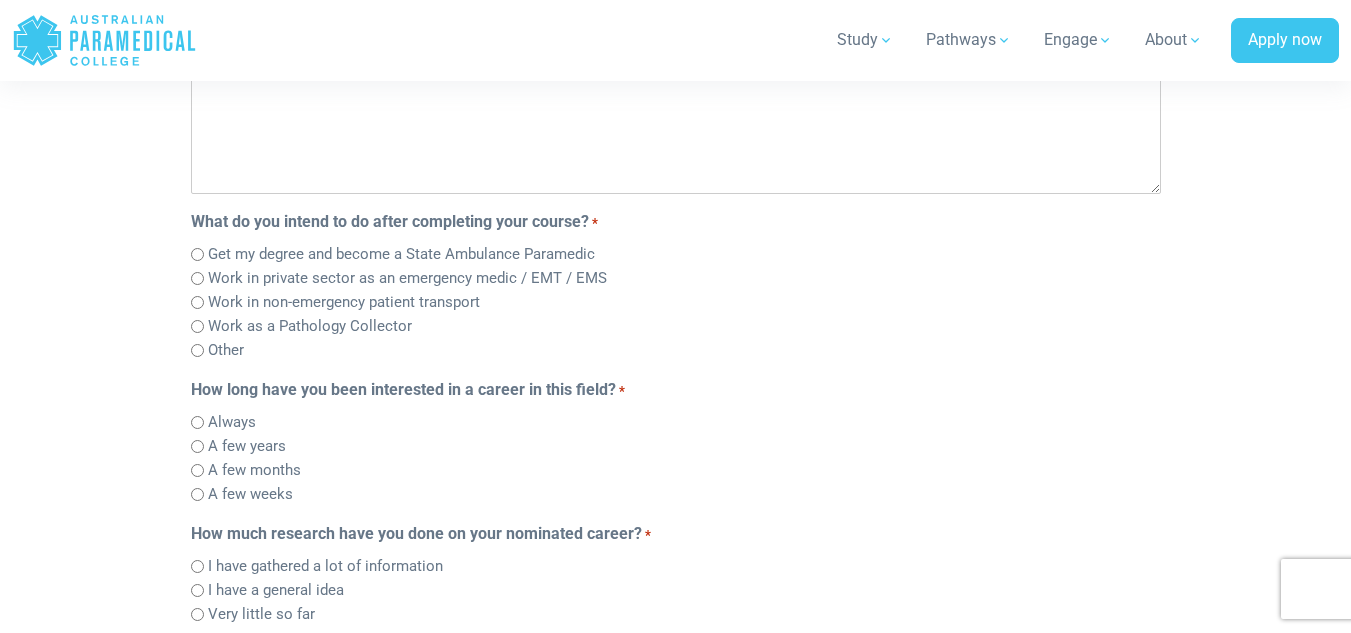 click on "Work in private sector as an emergency medic / EMT / EMS" at bounding box center [407, 278] 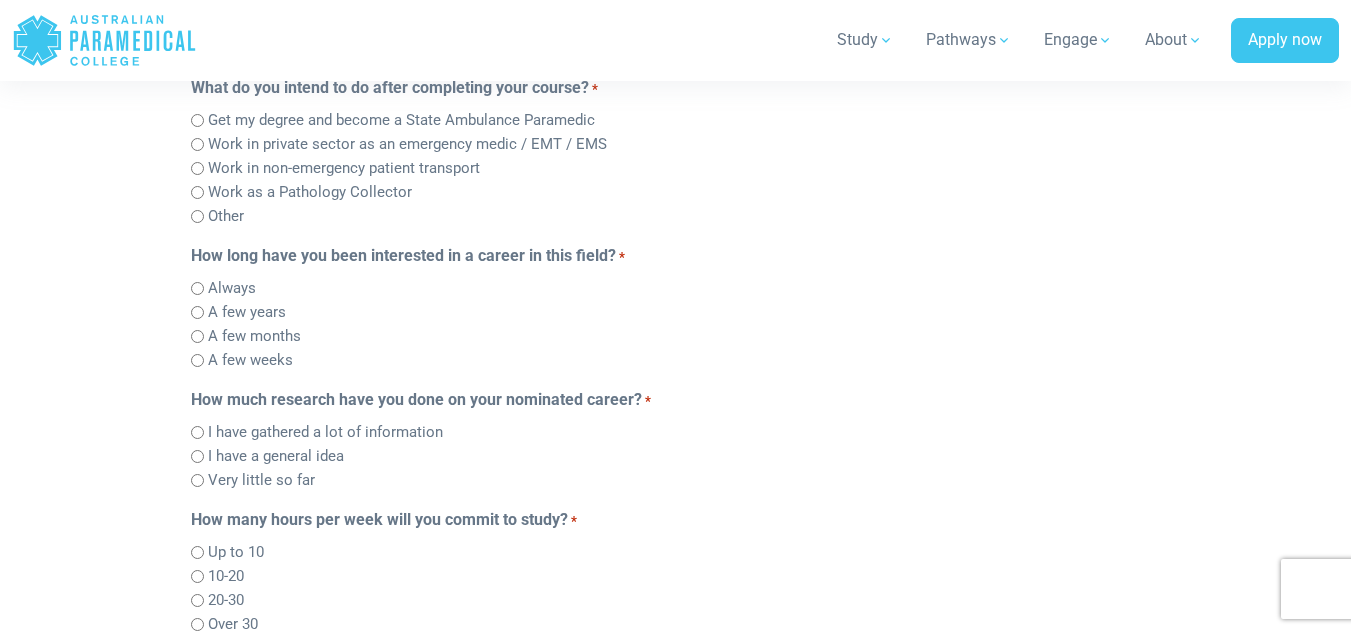scroll, scrollTop: 814, scrollLeft: 0, axis: vertical 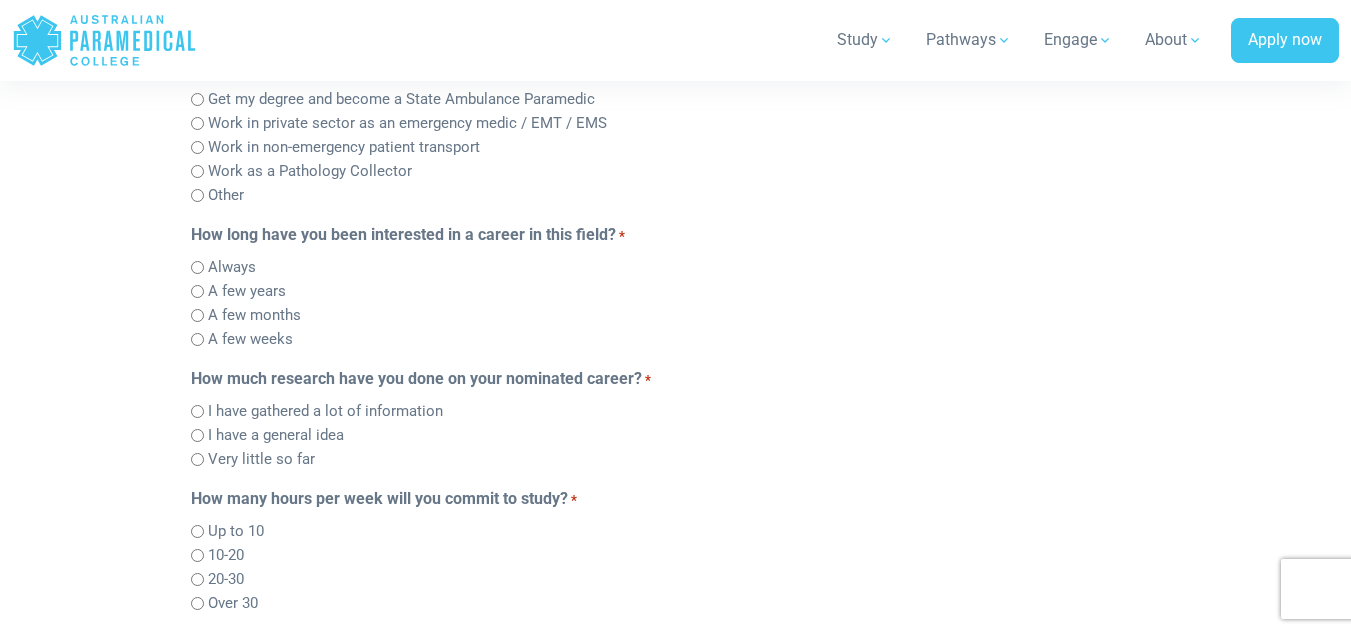 click on "A few years" at bounding box center (247, 291) 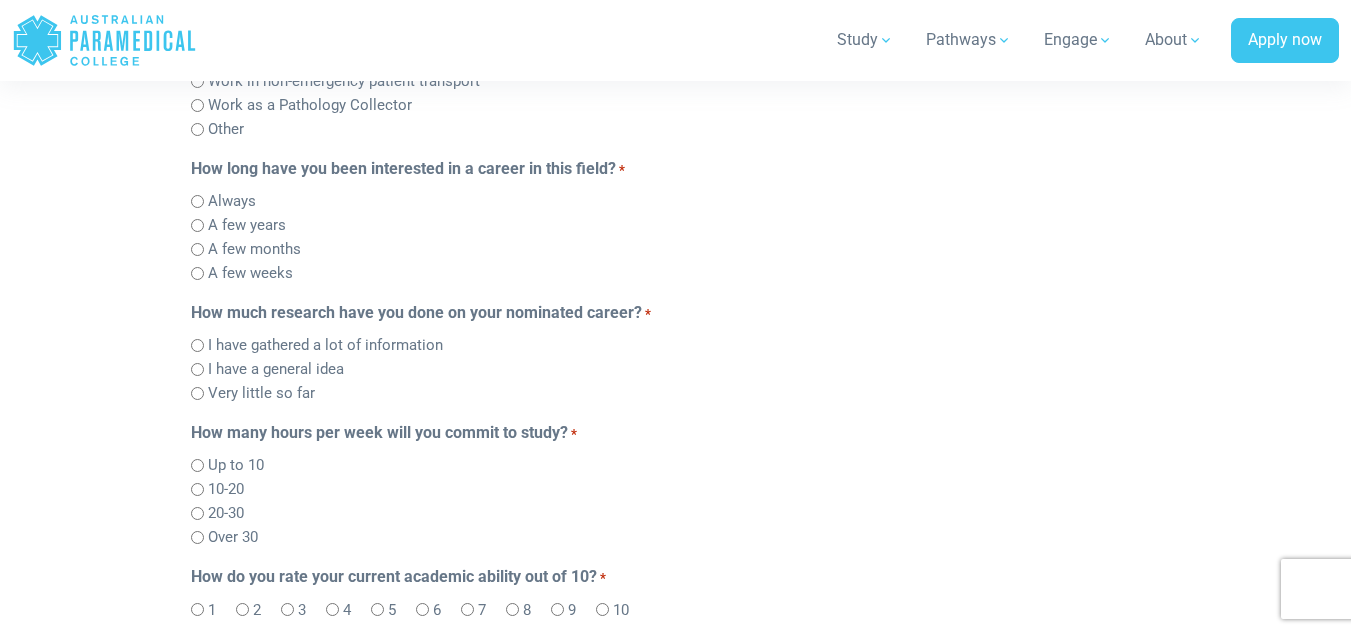 scroll, scrollTop: 881, scrollLeft: 0, axis: vertical 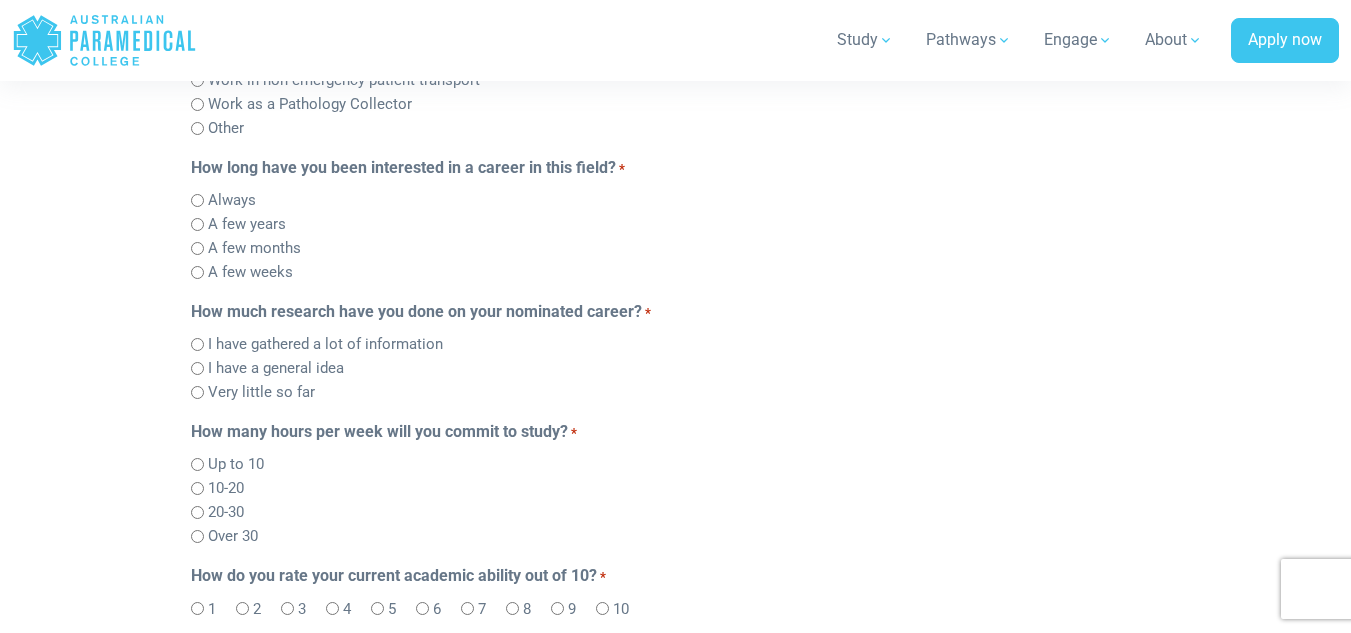 click on "I have gathered a lot of information" at bounding box center (325, 344) 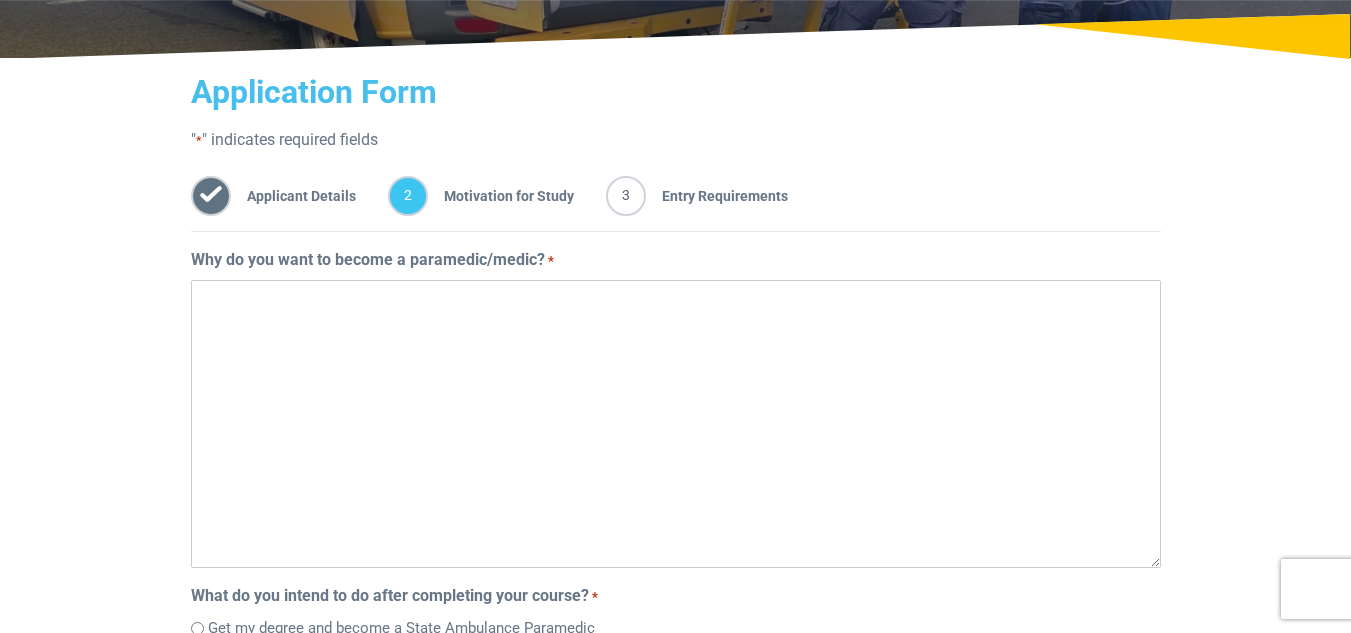 scroll, scrollTop: 281, scrollLeft: 0, axis: vertical 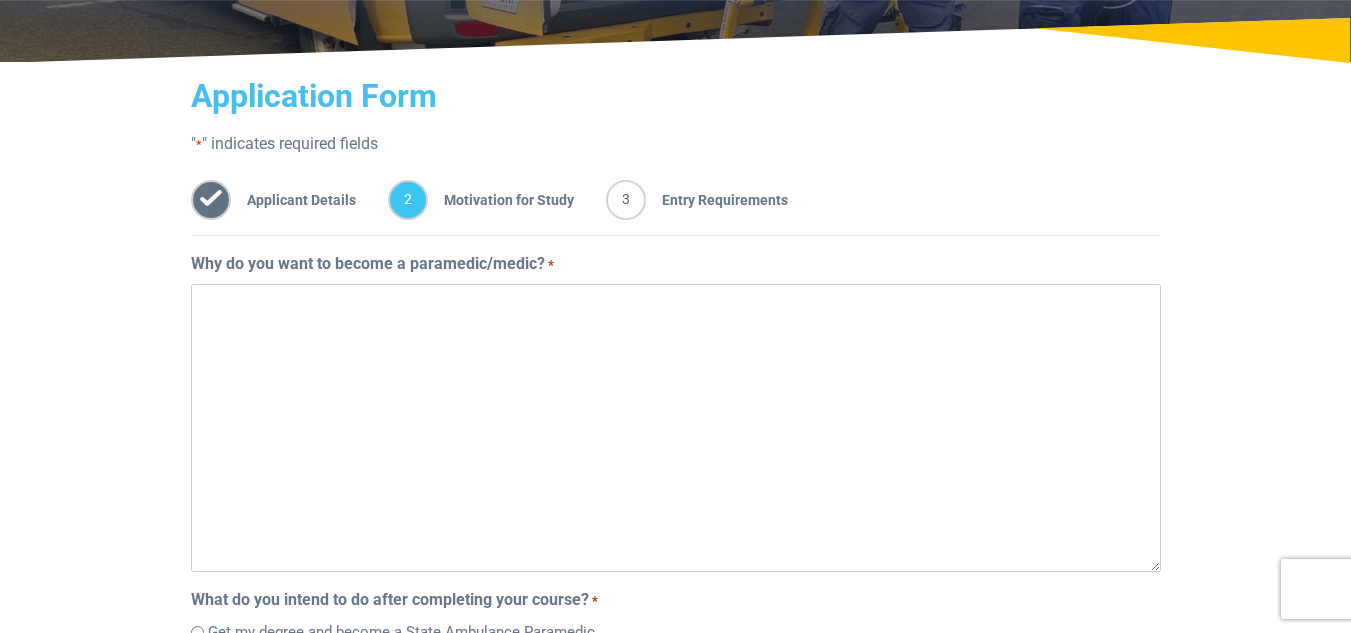 click on "Why do you want to become a paramedic/medic? *" at bounding box center [372, 264] 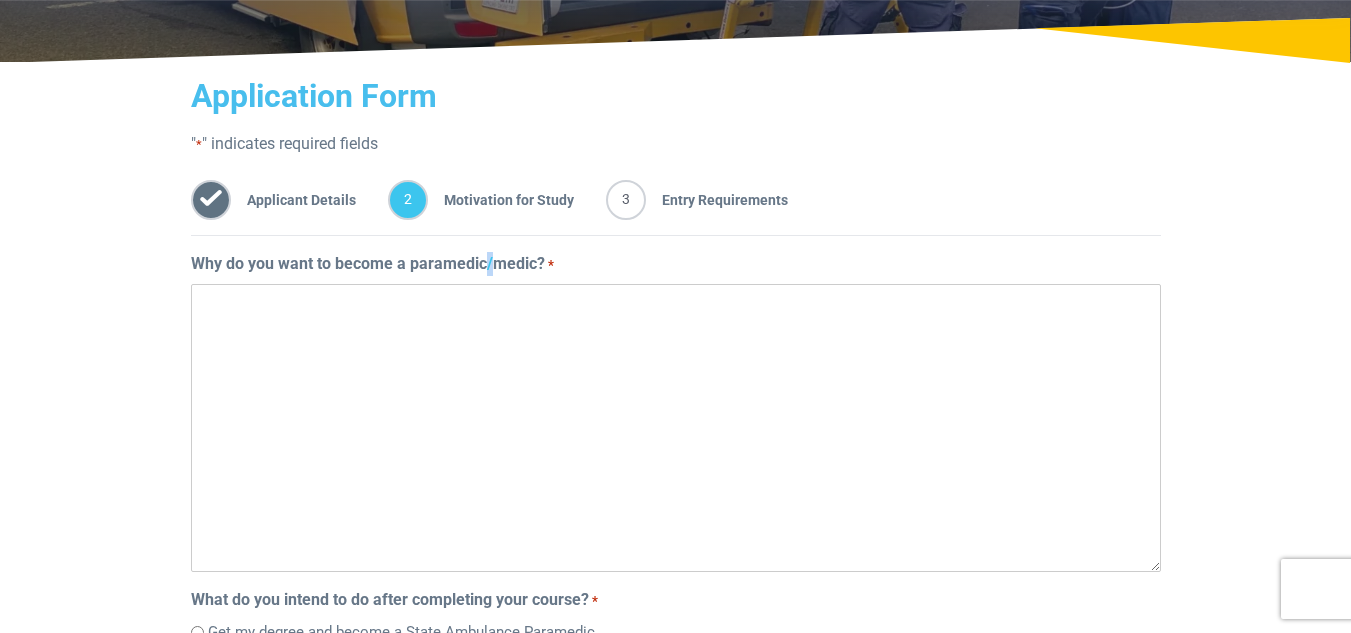 click on "Why do you want to become a paramedic/medic? *" at bounding box center (372, 264) 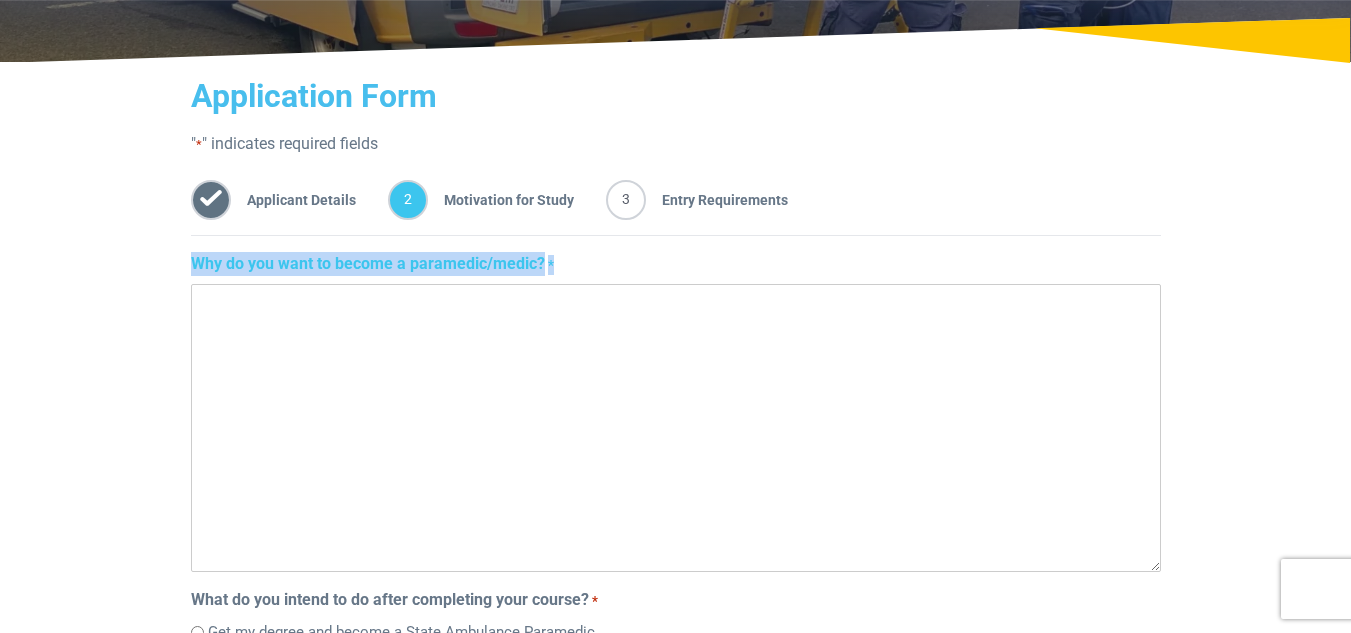 click on "Why do you want to become a paramedic/medic? *" at bounding box center (372, 264) 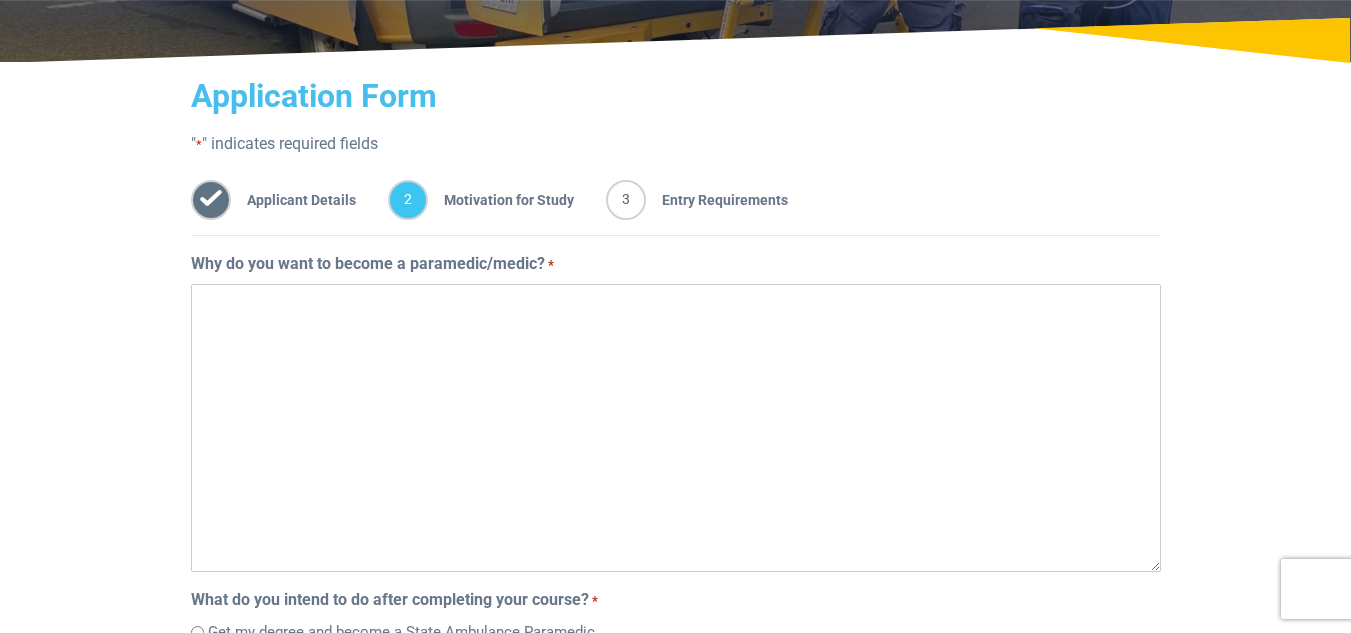 click on "Why do you want to become a paramedic/medic? *" at bounding box center [676, 428] 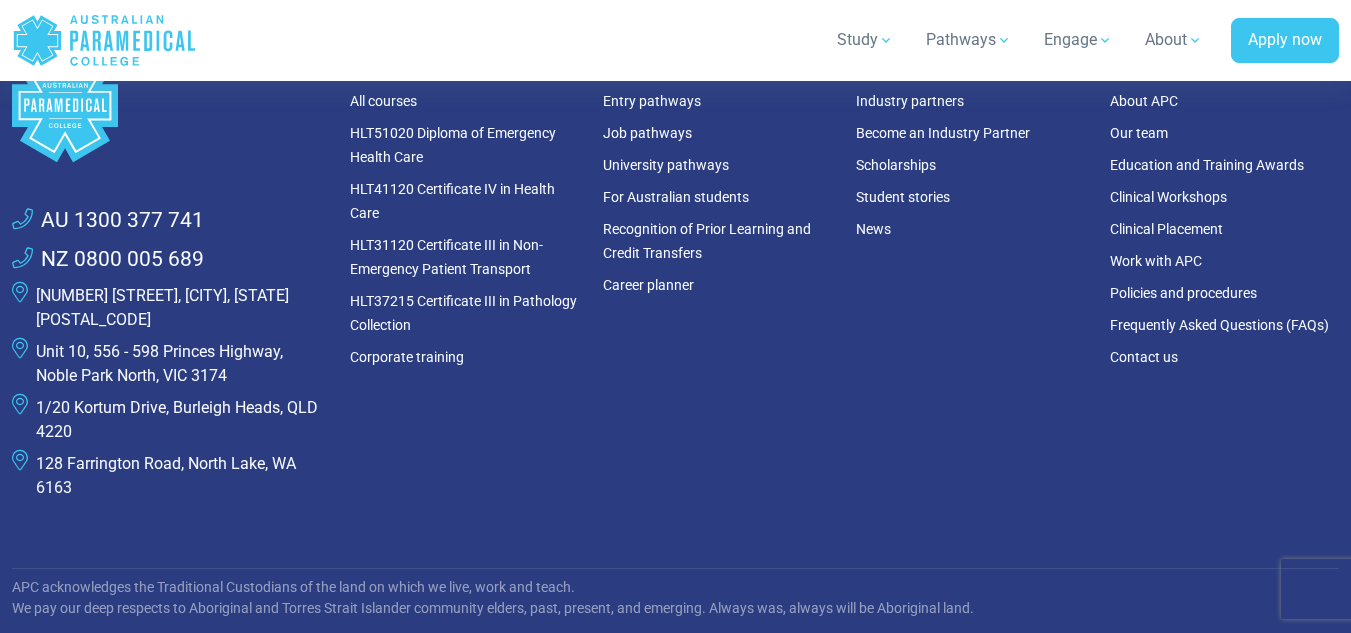 scroll, scrollTop: 1765, scrollLeft: 0, axis: vertical 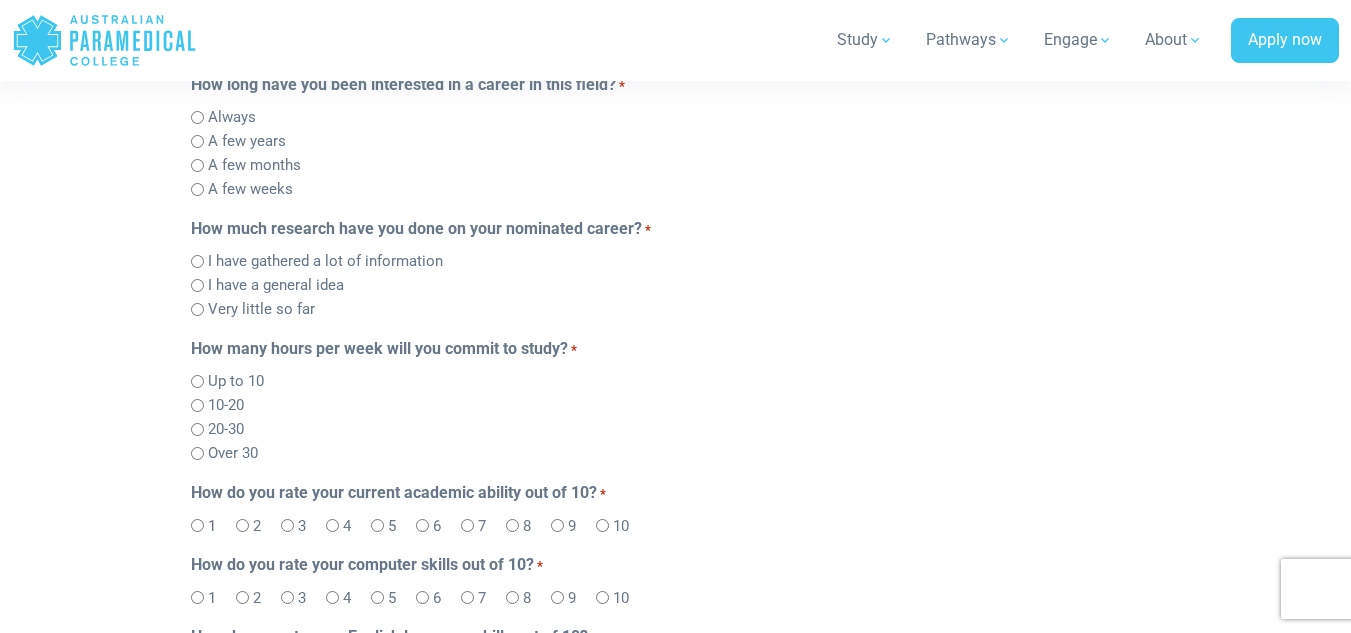 click on "How many hours per week will you commit to study? *" at bounding box center [676, 349] 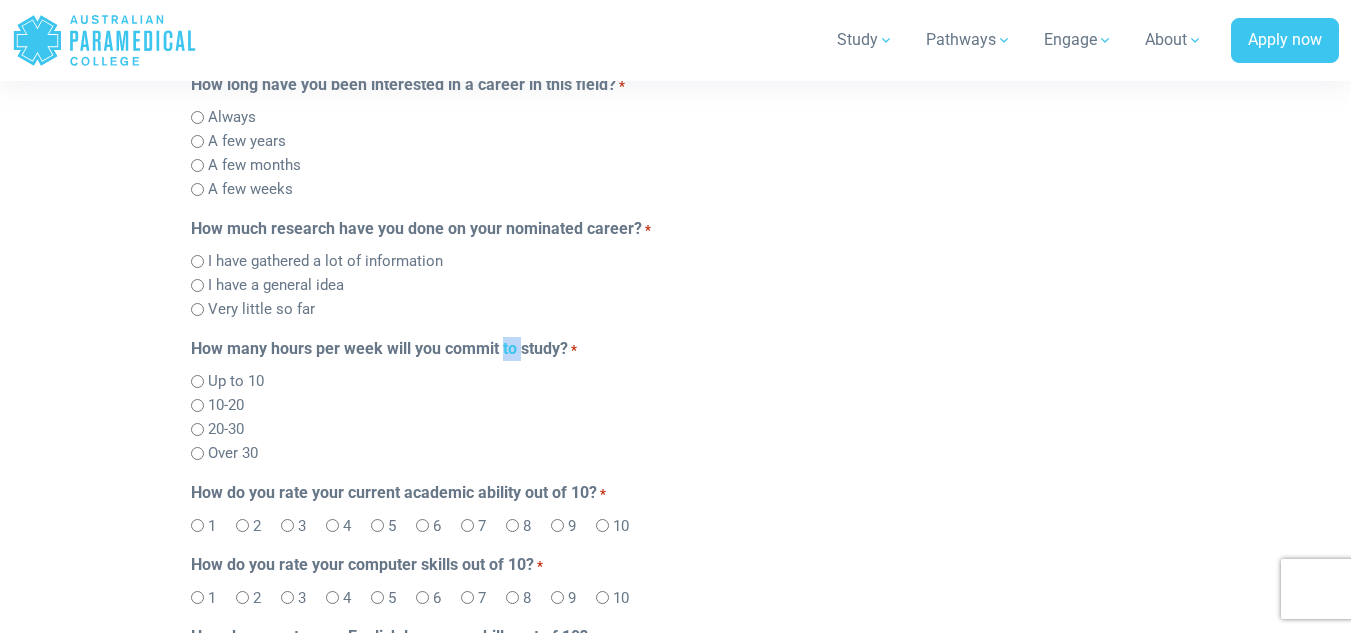 click on "How many hours per week will you commit to study? *" at bounding box center (676, 349) 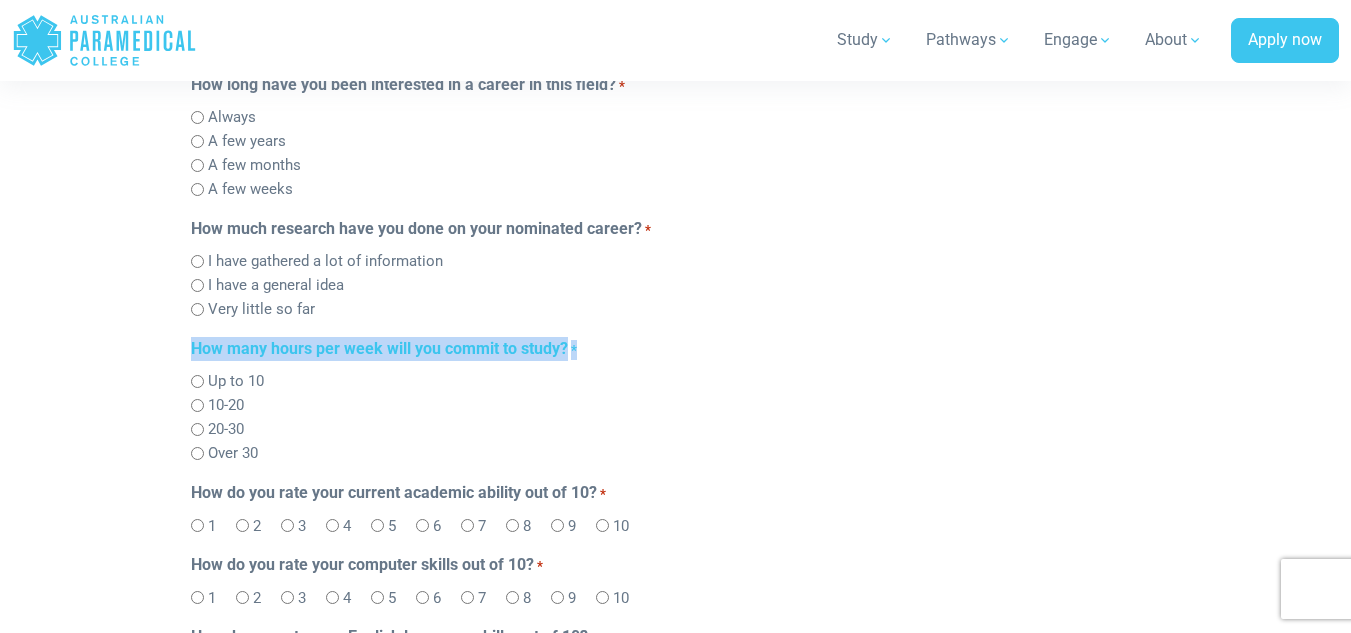 click on "How many hours per week will you commit to study? *" at bounding box center (676, 349) 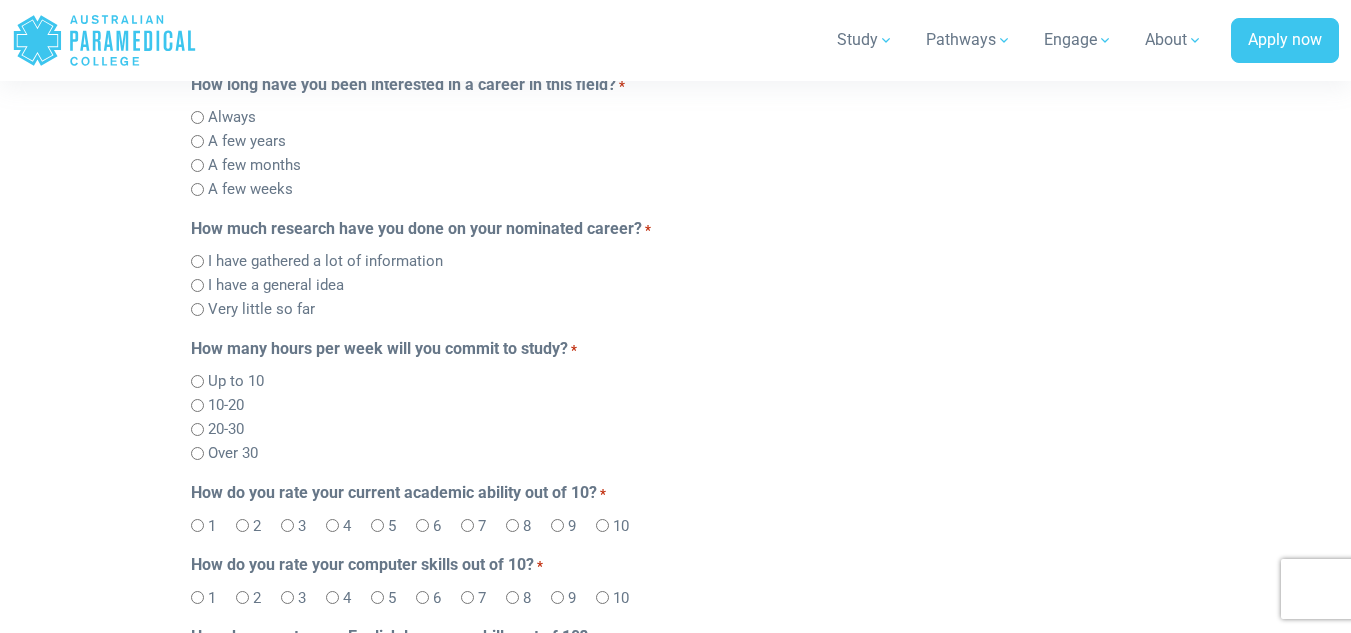 click on "20-30" at bounding box center (226, 429) 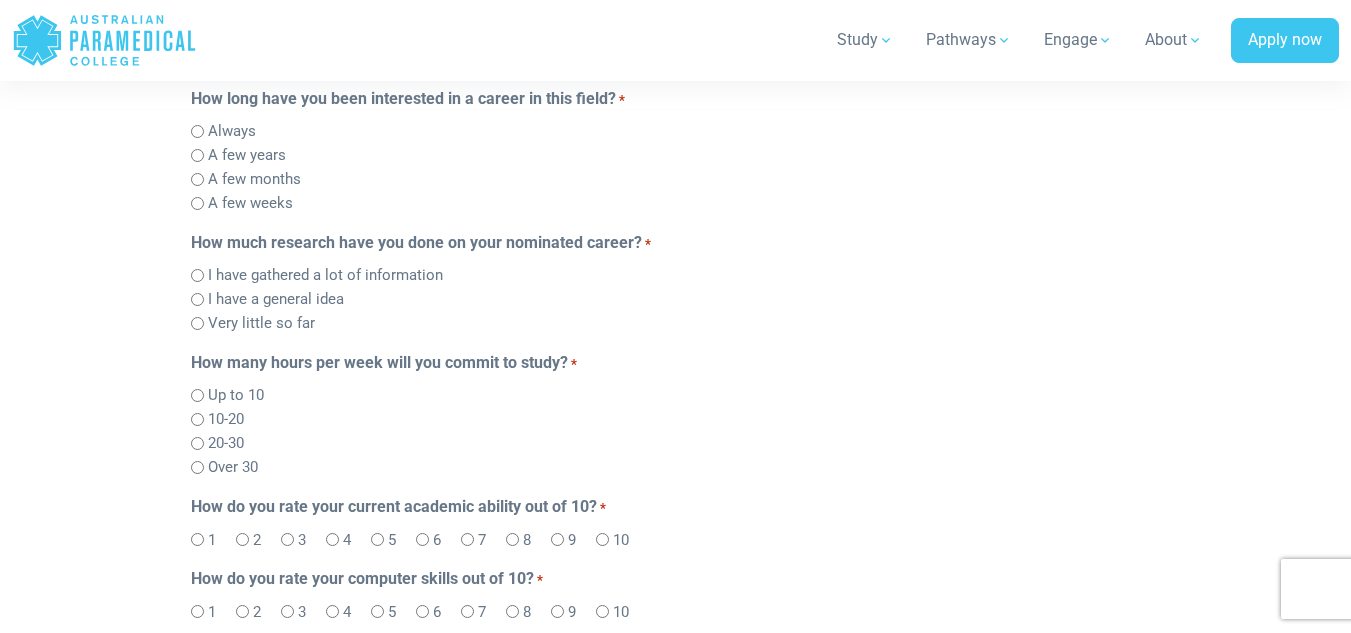 scroll, scrollTop: 949, scrollLeft: 0, axis: vertical 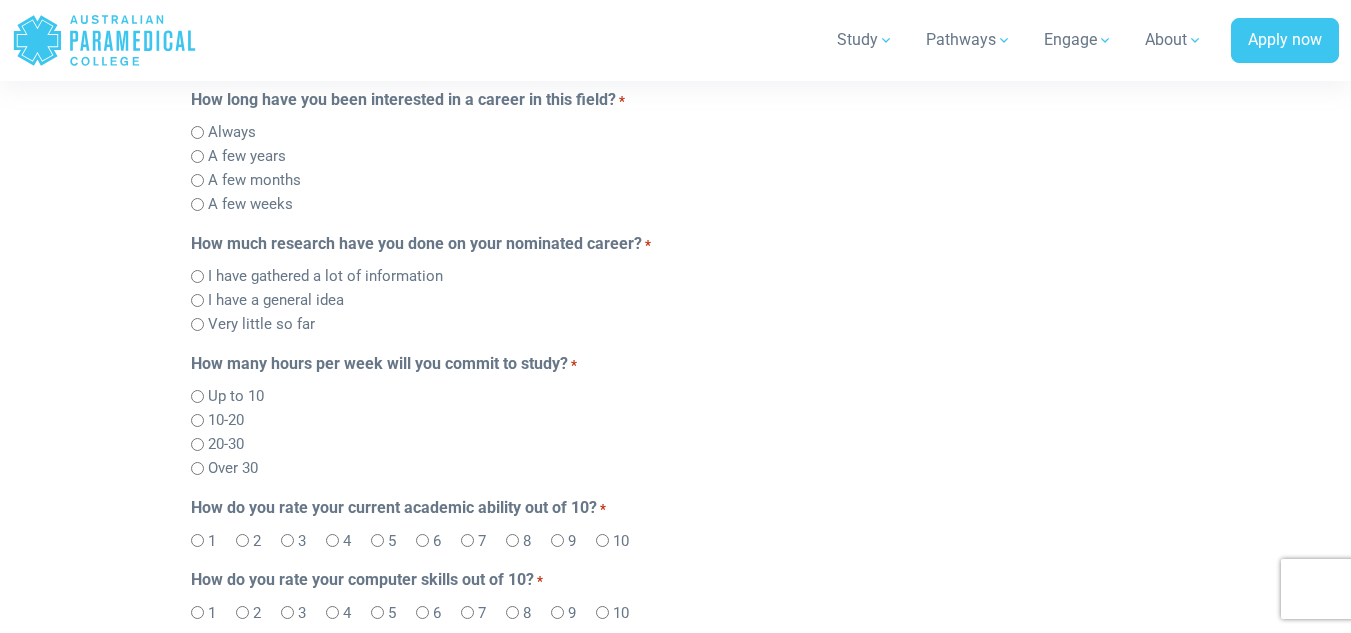click on "How much research have you done on your nominated career? *" at bounding box center (676, 244) 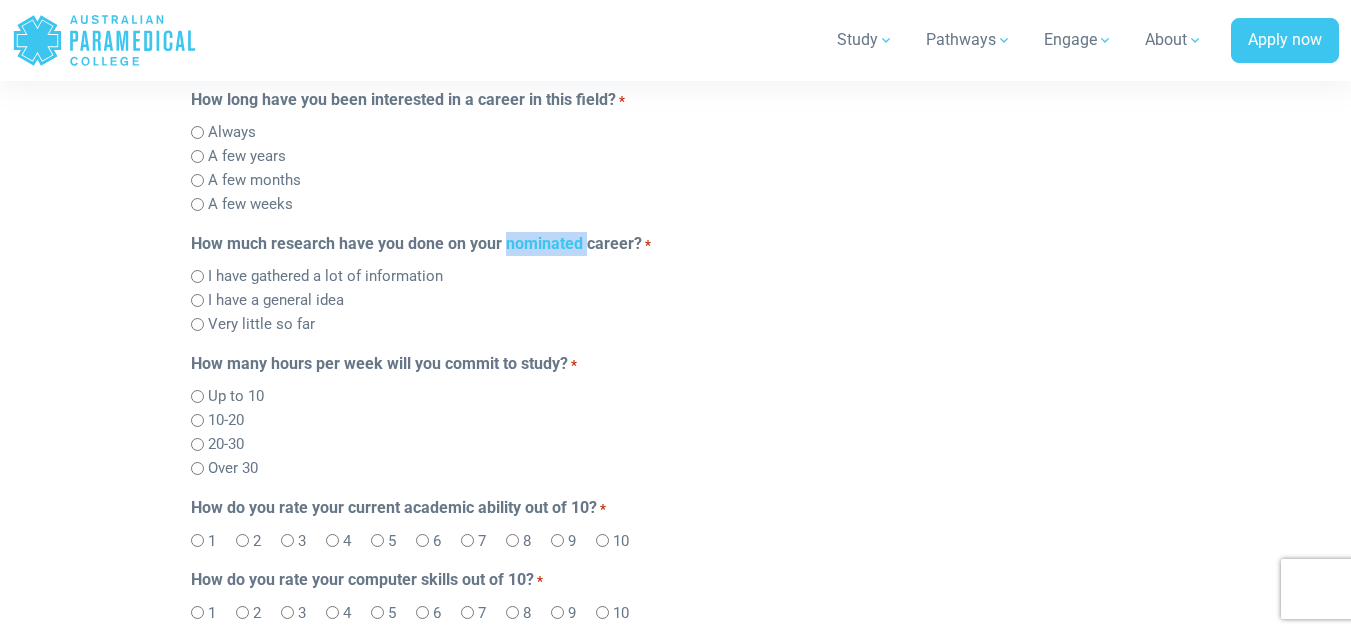 click on "How much research have you done on your nominated career? *" at bounding box center [676, 244] 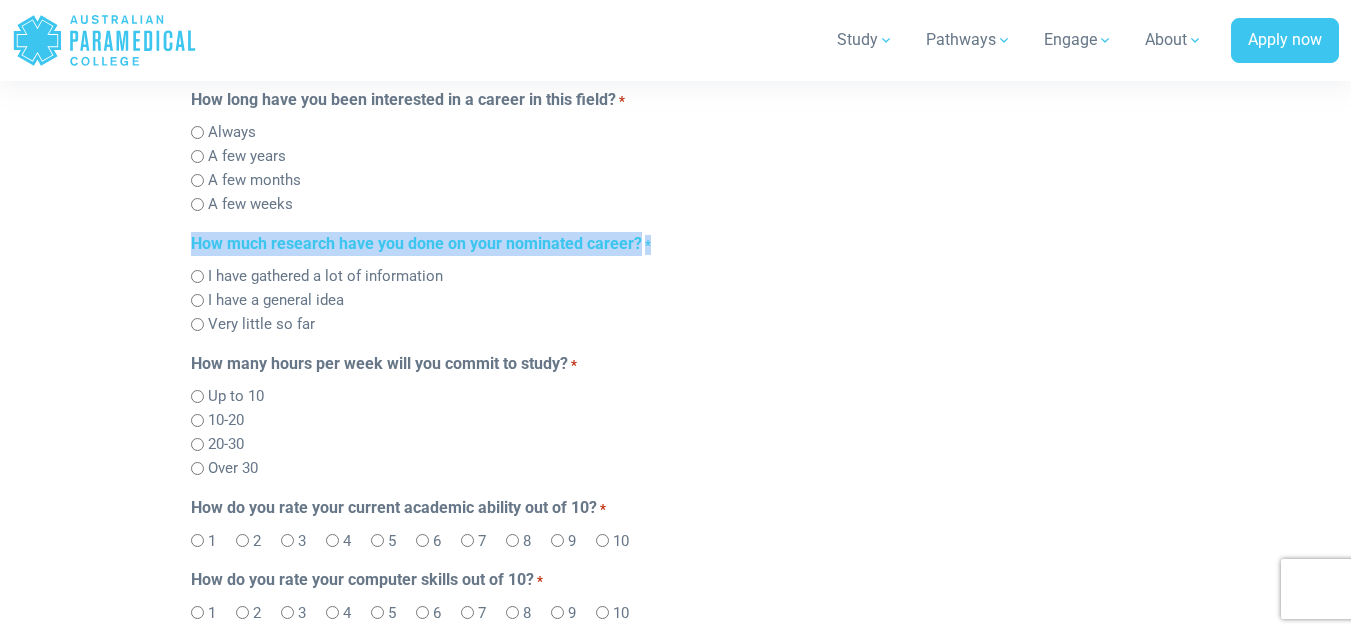 click on "How much research have you done on your nominated career? *" at bounding box center [676, 244] 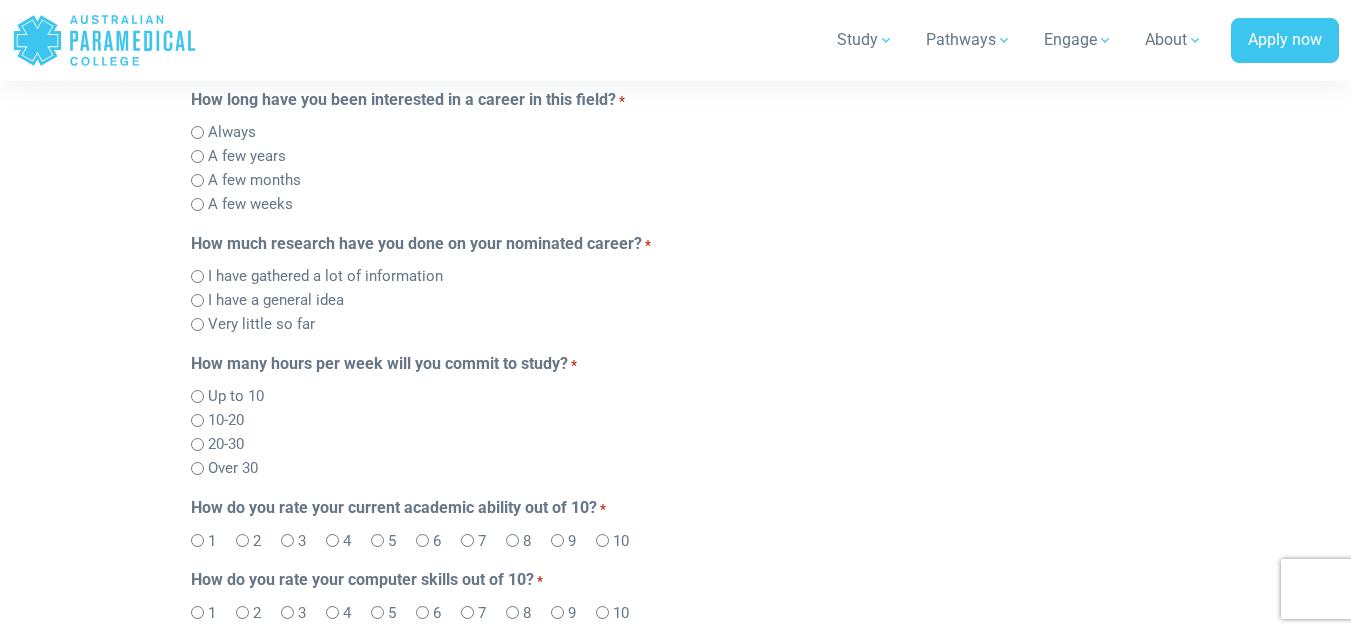 click on "20-30" at bounding box center [676, 444] 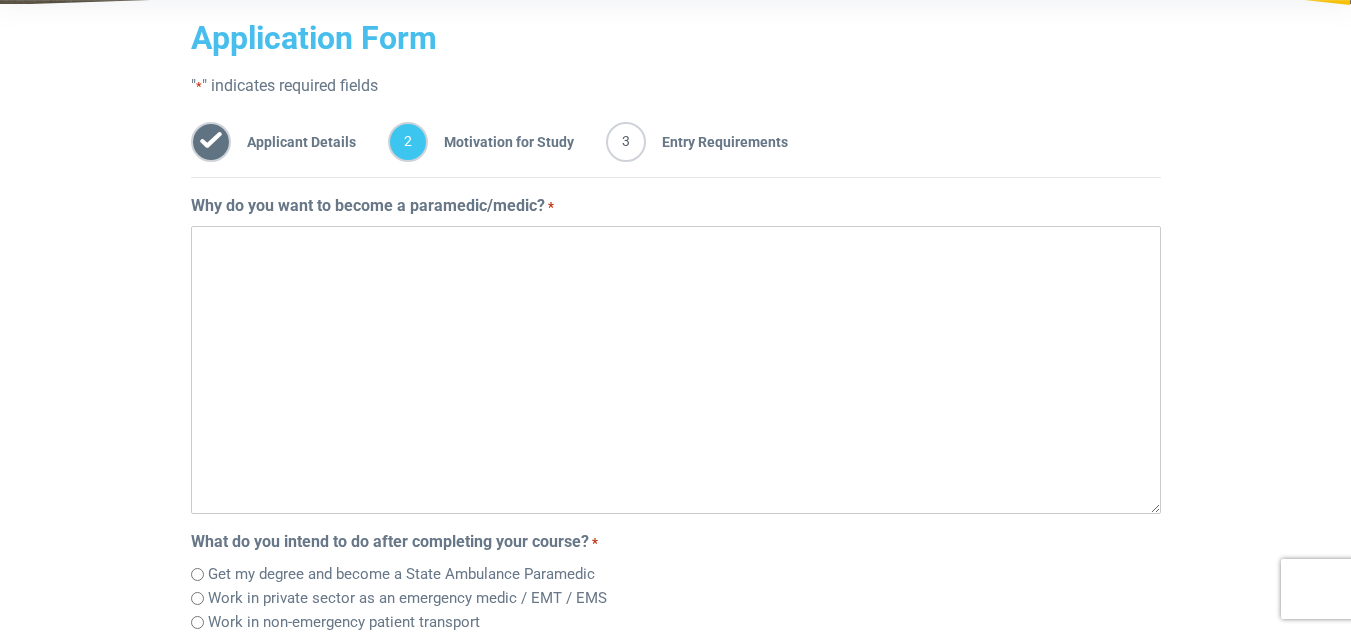 scroll, scrollTop: 327, scrollLeft: 0, axis: vertical 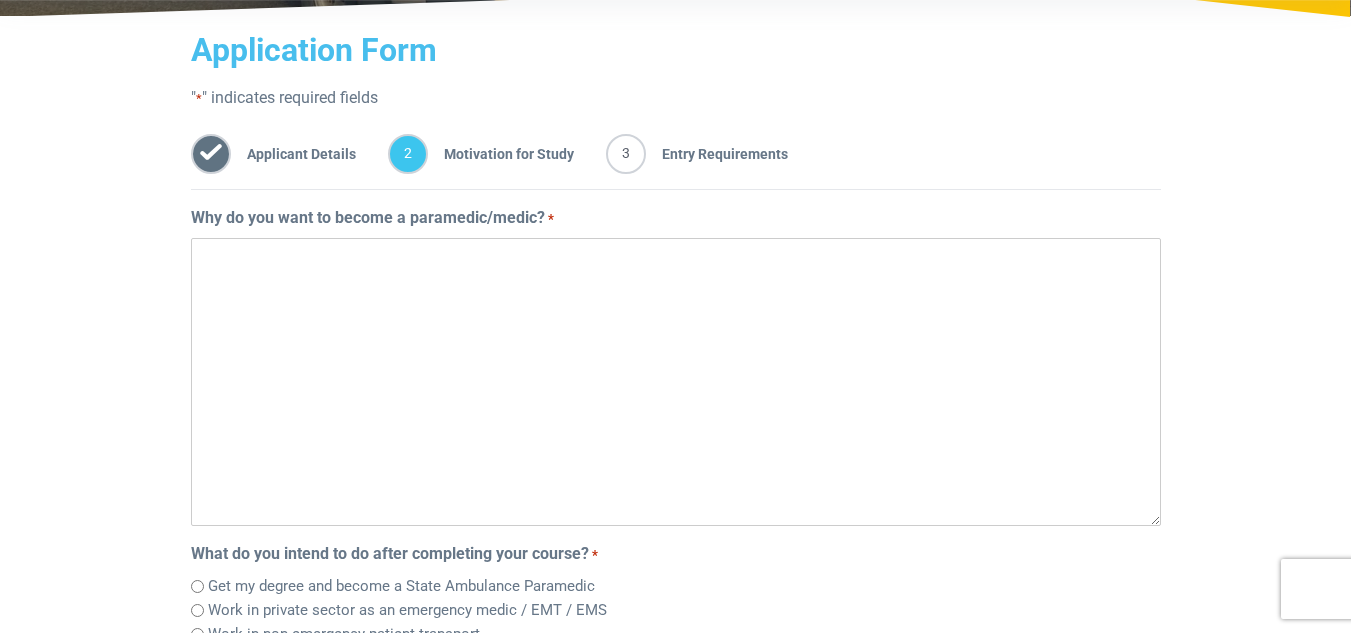 click on "Why do you want to become a paramedic/medic? *" at bounding box center [676, 382] 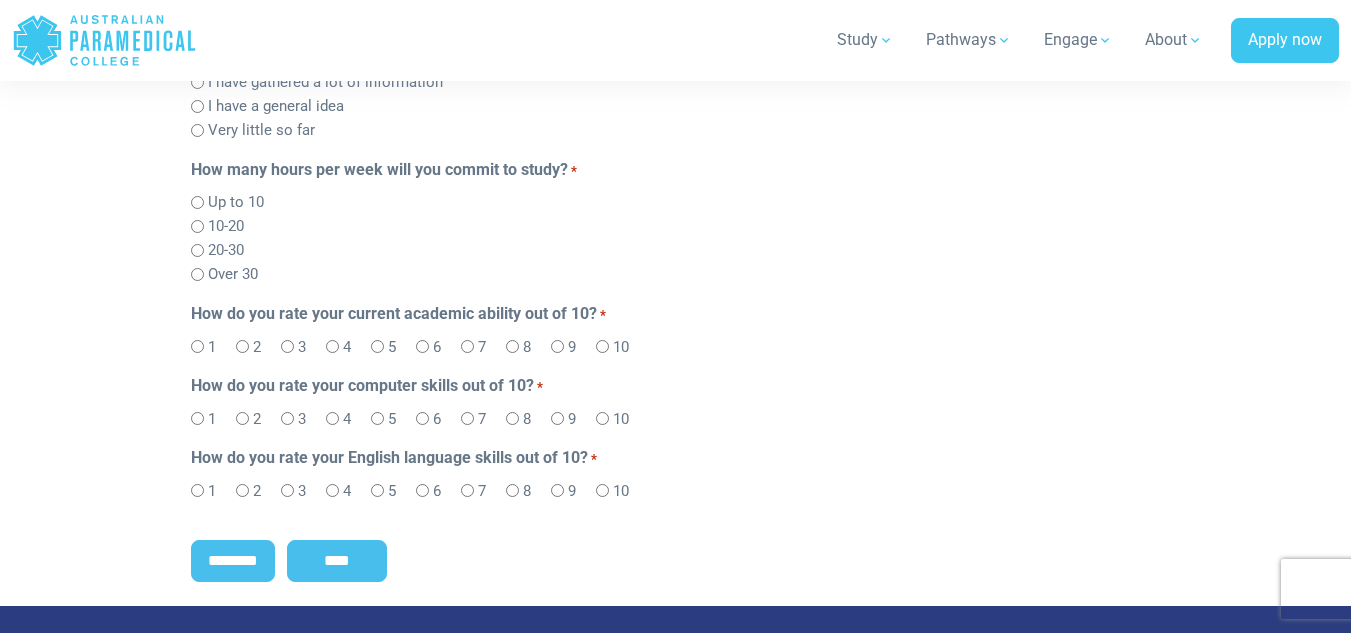scroll, scrollTop: 1142, scrollLeft: 0, axis: vertical 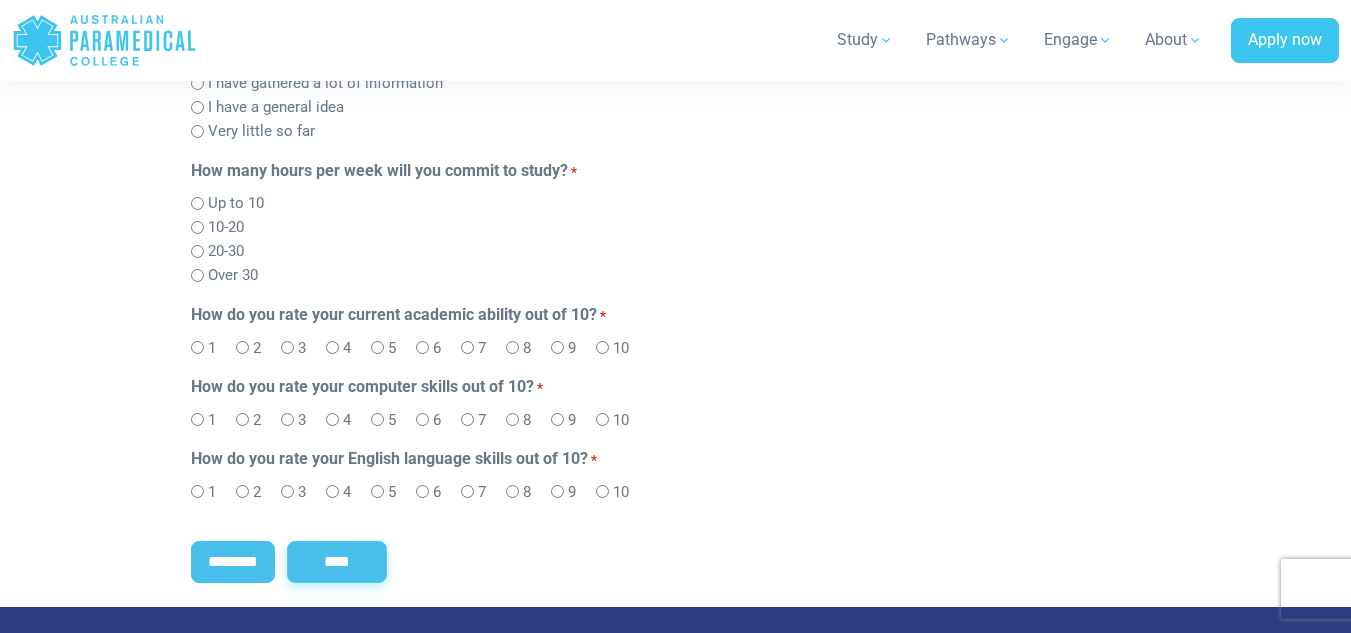 click on "****" at bounding box center [337, 562] 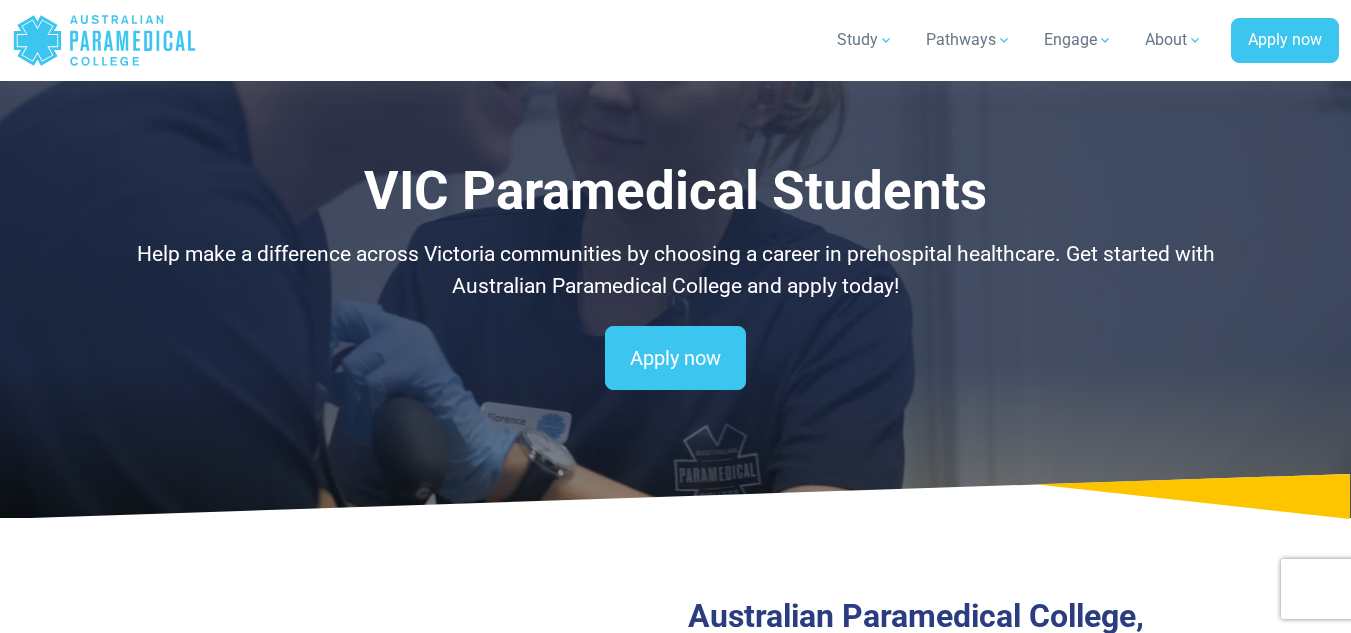 scroll, scrollTop: 411, scrollLeft: 0, axis: vertical 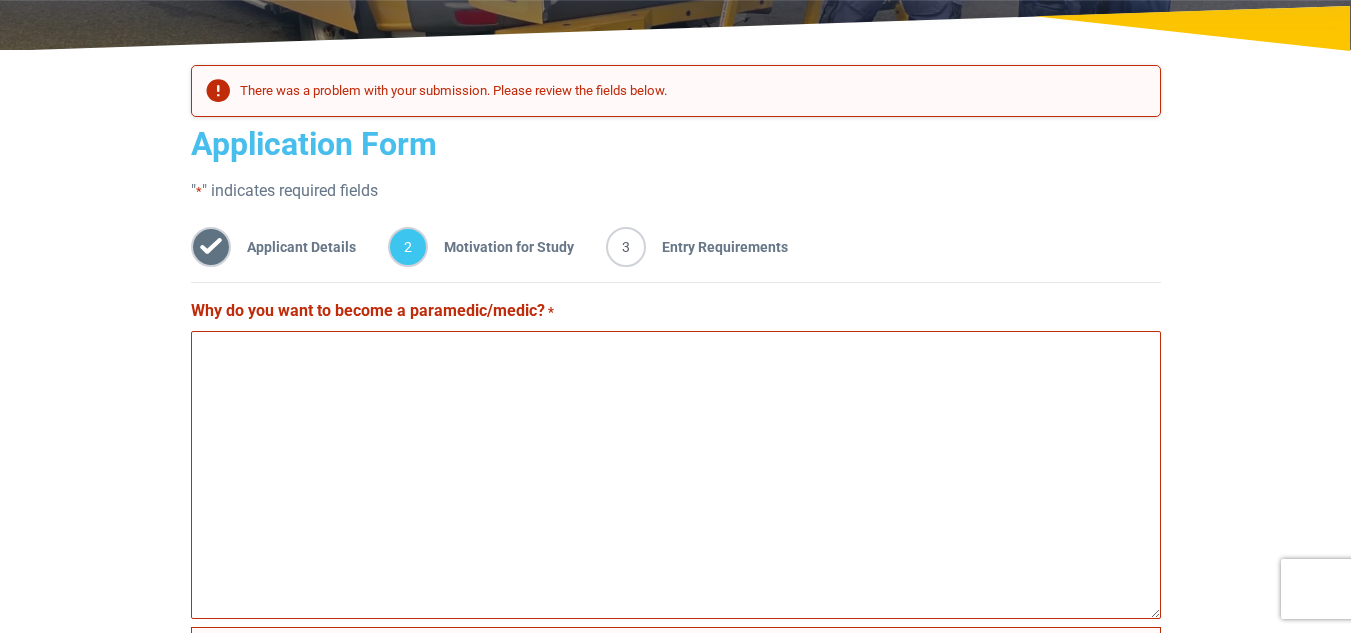 click on "Why do you want to become a paramedic/medic? *" at bounding box center [676, 475] 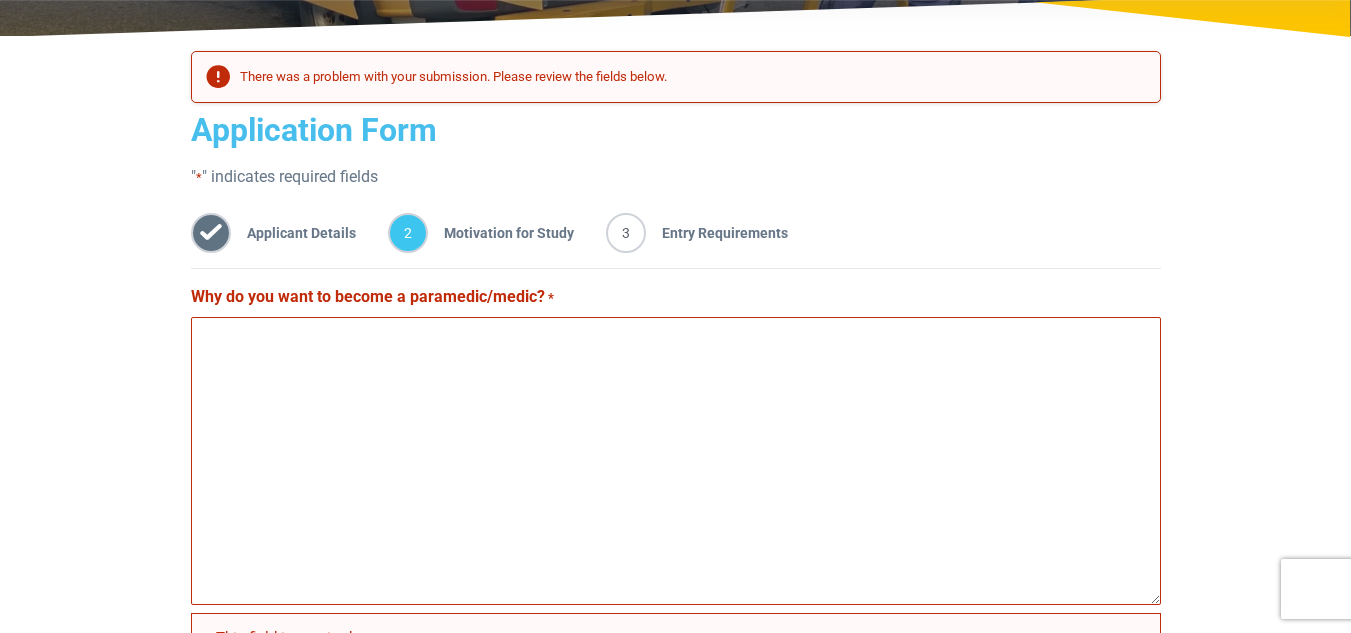 scroll, scrollTop: 292, scrollLeft: 0, axis: vertical 